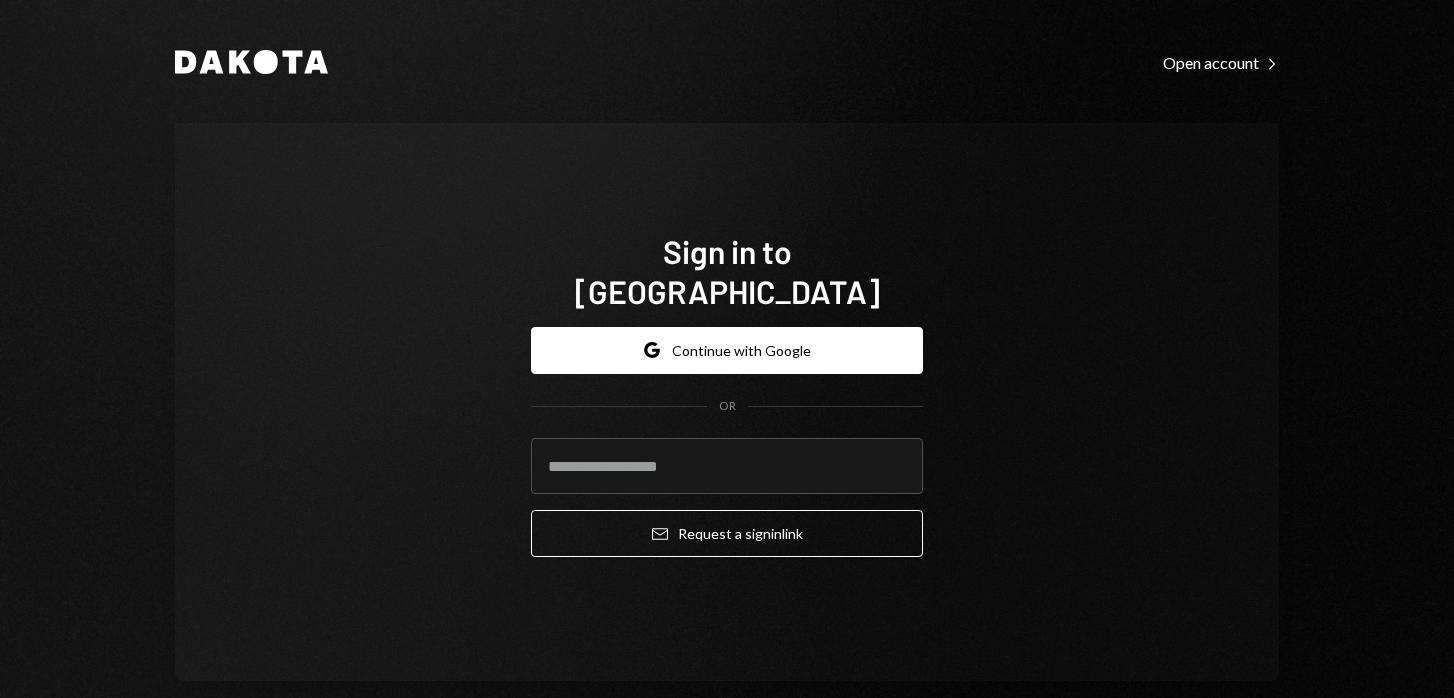 scroll, scrollTop: 0, scrollLeft: 0, axis: both 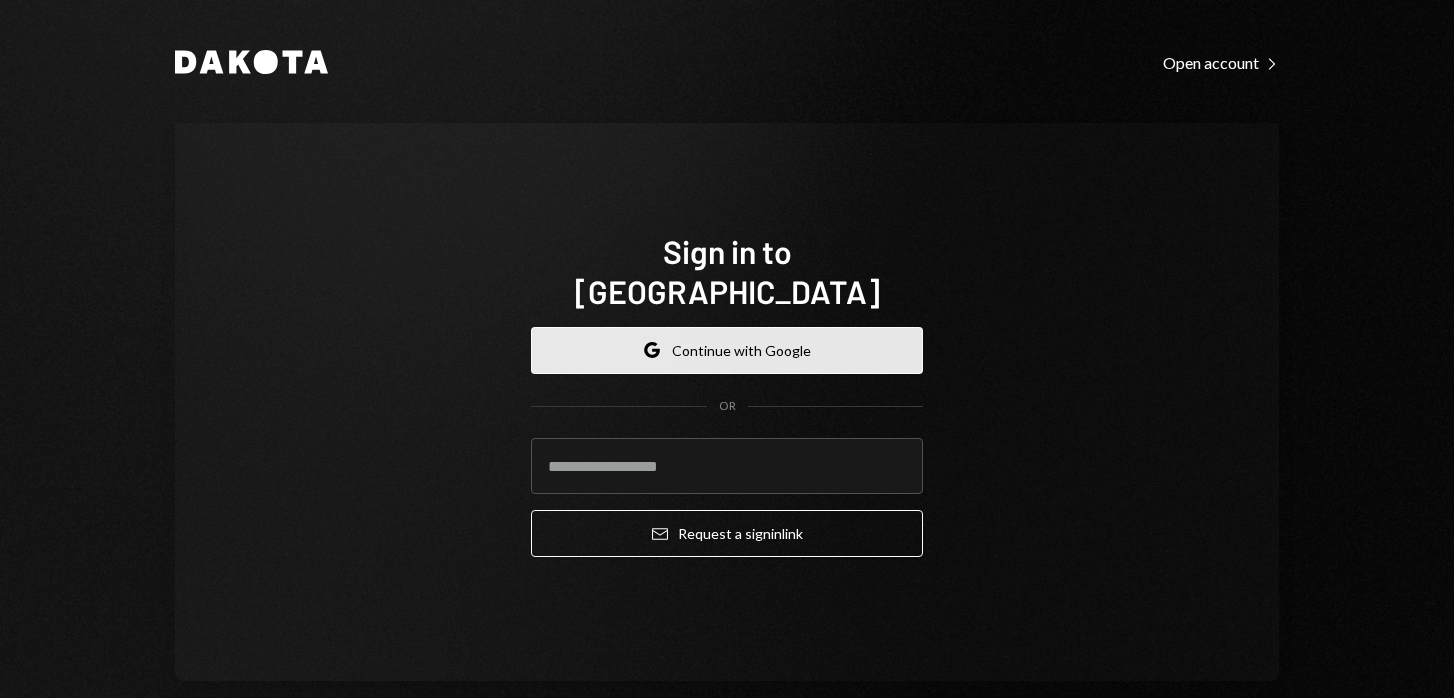 click on "Google  Continue with Google" at bounding box center [727, 350] 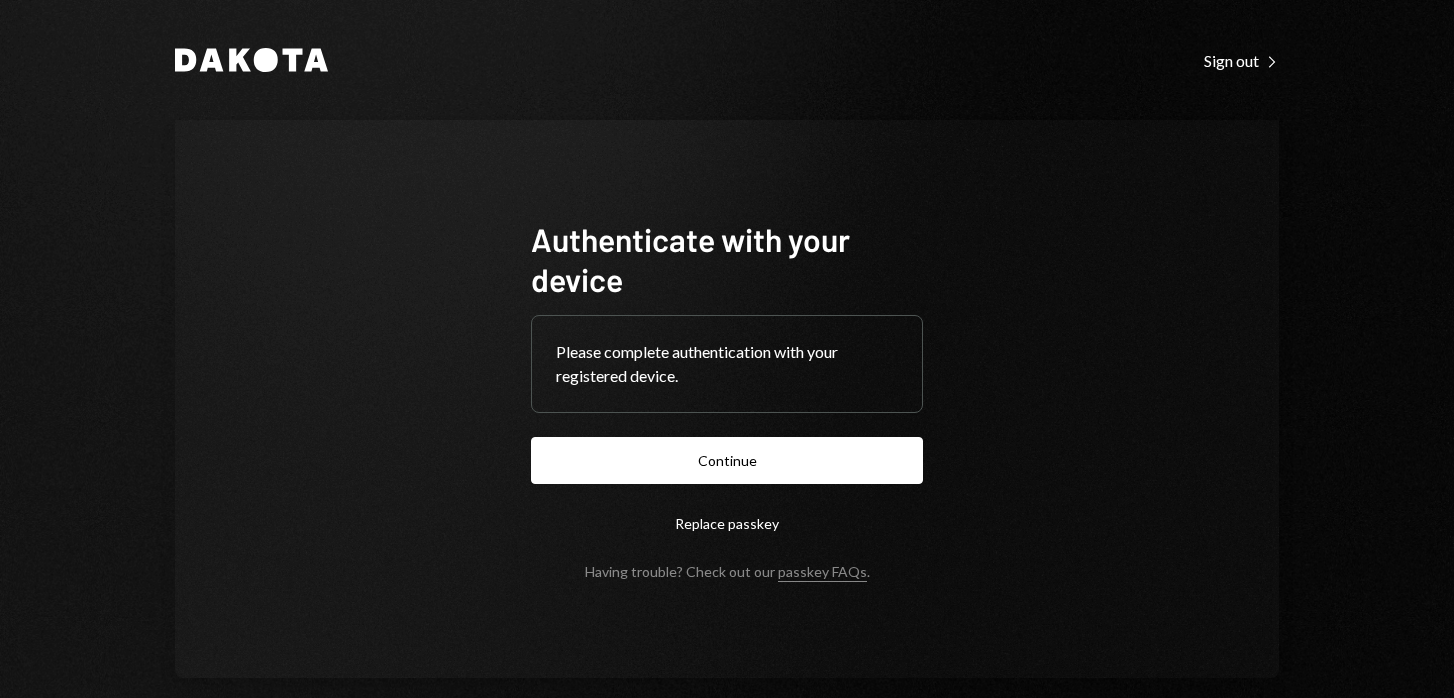 scroll, scrollTop: 0, scrollLeft: 0, axis: both 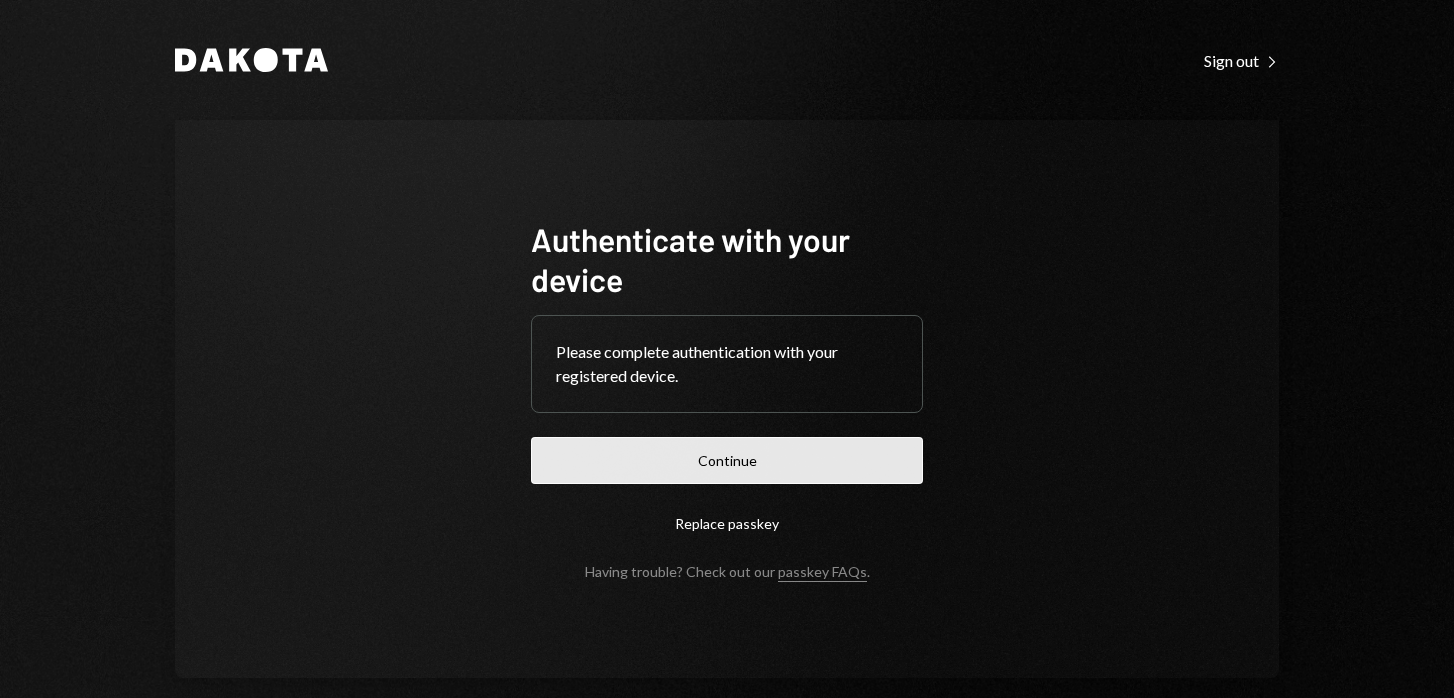 click on "Continue" at bounding box center (727, 460) 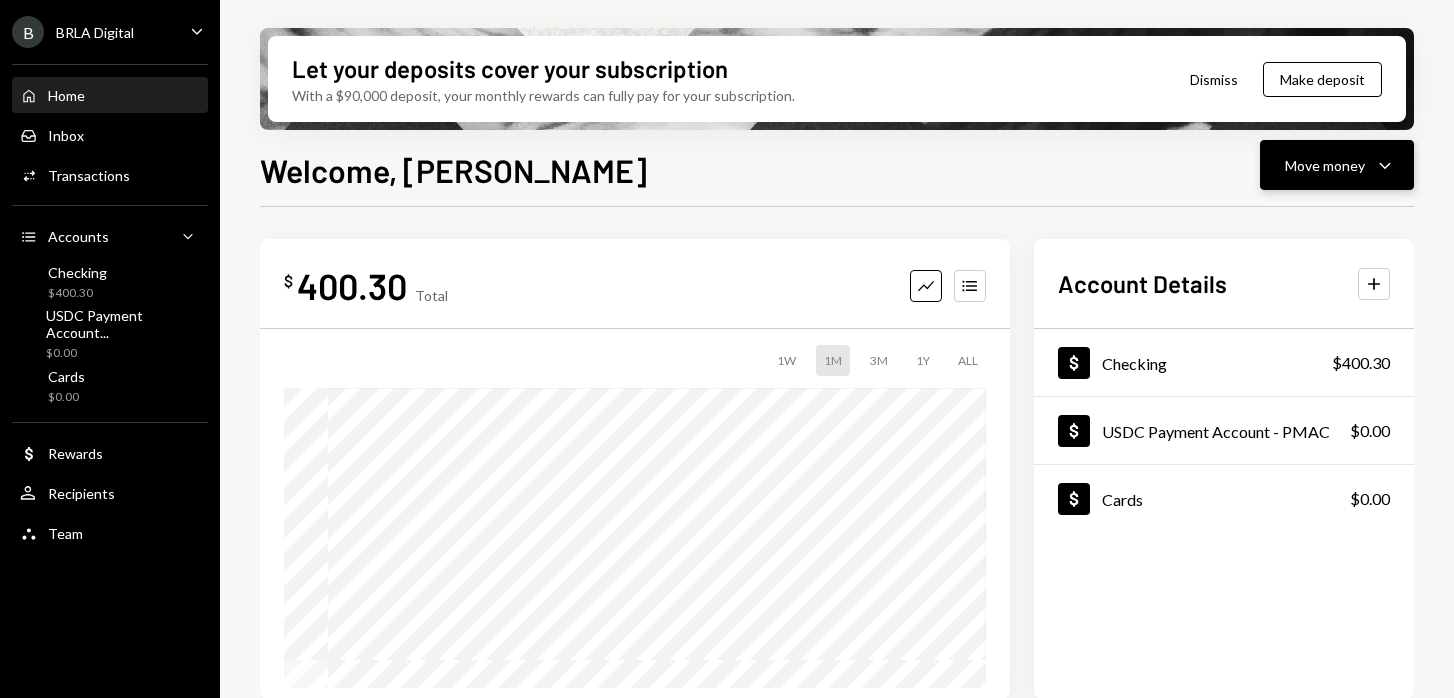 click on "Move money" at bounding box center [1325, 165] 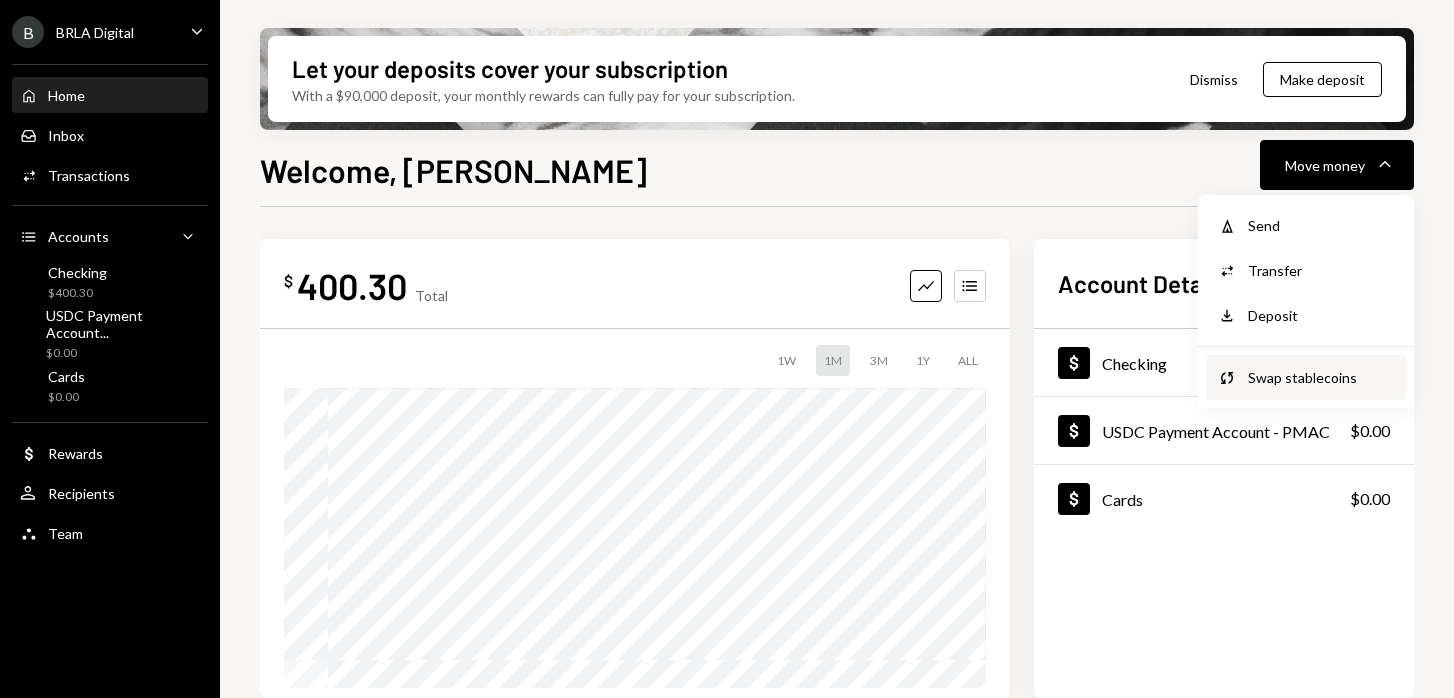 click on "Swap stablecoins" at bounding box center [1321, 377] 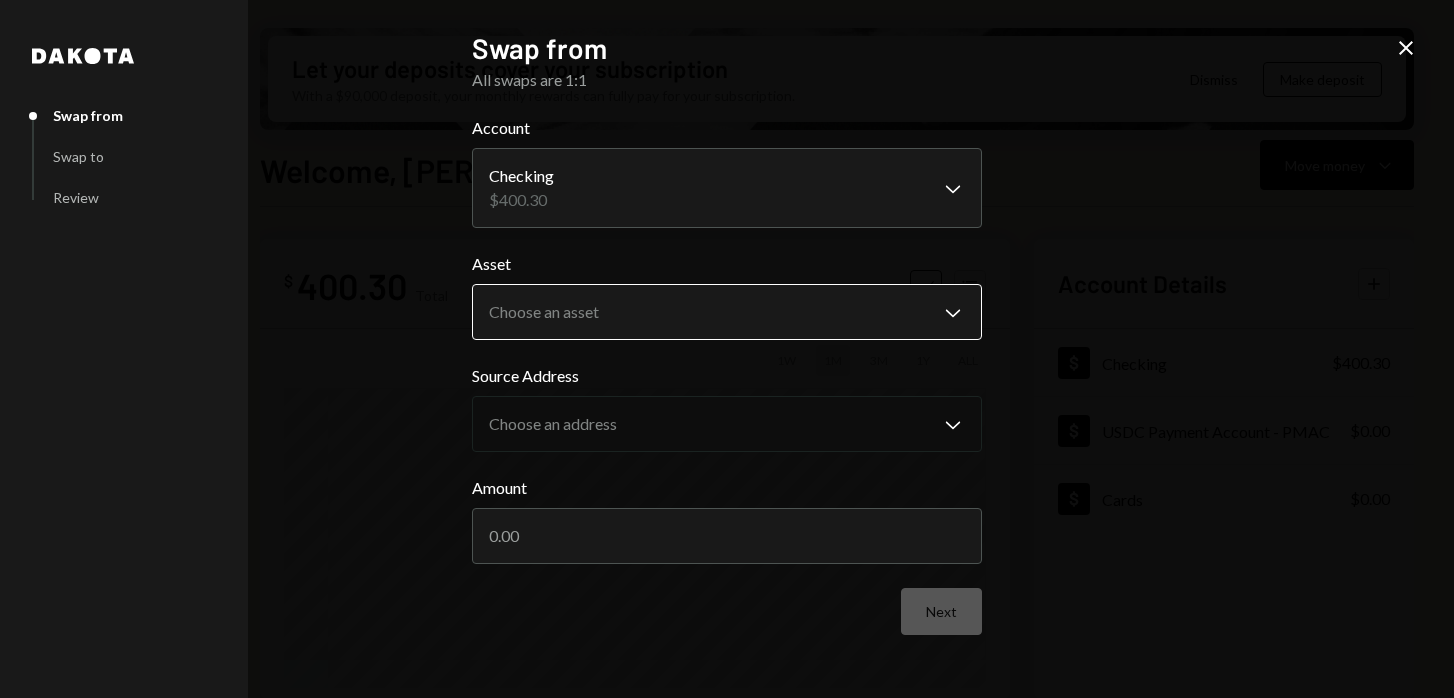 click on "B BRLA Digital Caret Down Home Home Inbox Inbox Activities Transactions Accounts Accounts Caret Down Checking $400.30 USDC Payment Account... $0.00 Cards $0.00 Dollar Rewards User Recipients Team Team Let your deposits cover your subscription With a $90,000 deposit, your monthly rewards can fully pay for your subscription. Dismiss Make deposit Welcome, [PERSON_NAME] Move money Caret Down $ 400.30 Total Graph Accounts 1W 1M 3M 1Y ALL Account Details Plus Dollar Checking $400.30 Dollar USDC Payment Account - PMAC $0.00 Dollar Cards $0.00 Recent Transactions View all Type Initiated By Initiated At Account Status Withdrawal 749,874  USDC [PERSON_NAME][DATE] [DATE] 3:41 PM Checking Completed Withdrawal 1  USDC [PERSON_NAME][DATE] [DATE] 3:36 PM Checking Completed Withdrawal 749,875  USDC [PERSON_NAME][DATE] [DATE] 3:34 PM Checking Canceled Deposit 749,875  USDC 0x4c2c...A200B8 Copy [DATE] 3:01 PM Checking Completed Stablecoin Conversion $750,000.00 [PERSON_NAME][DATE] [DATE] 2:47 PM Checking Completed /dashboard [PERSON_NAME] from Swap to" at bounding box center [727, 349] 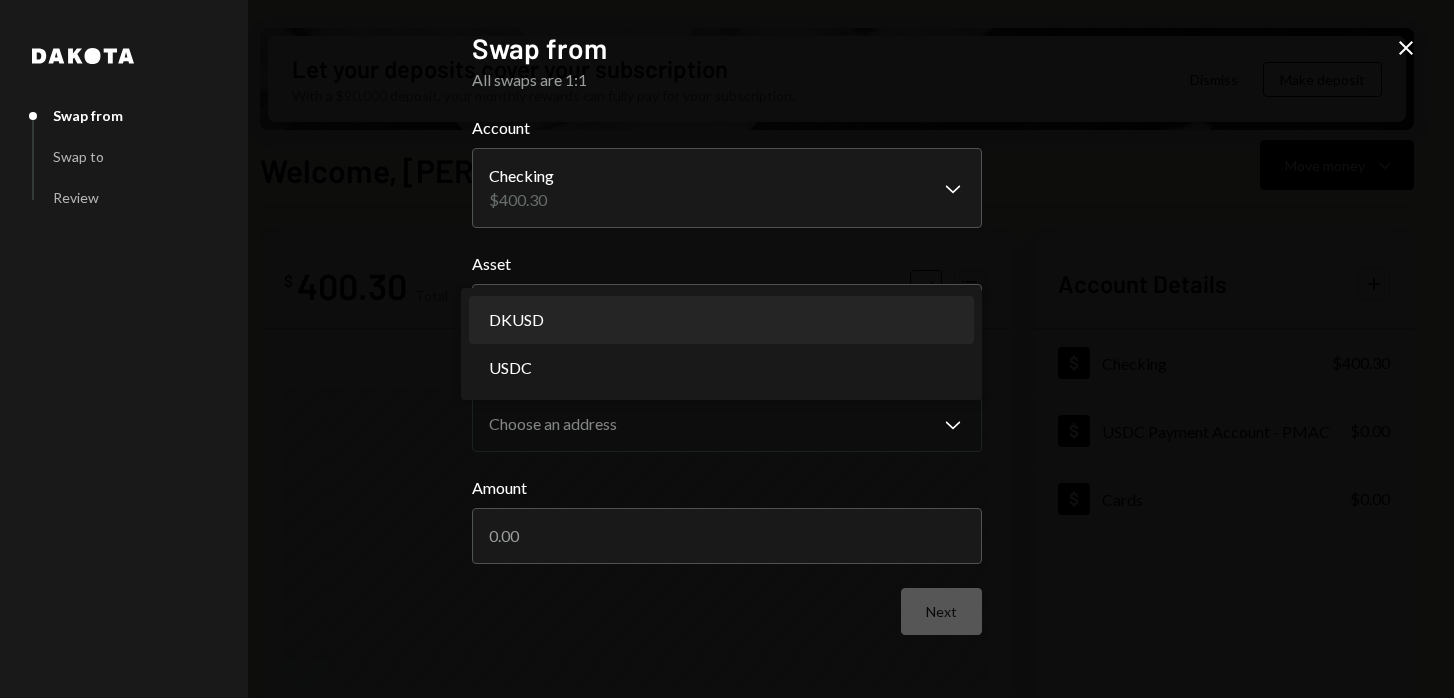 select on "*****" 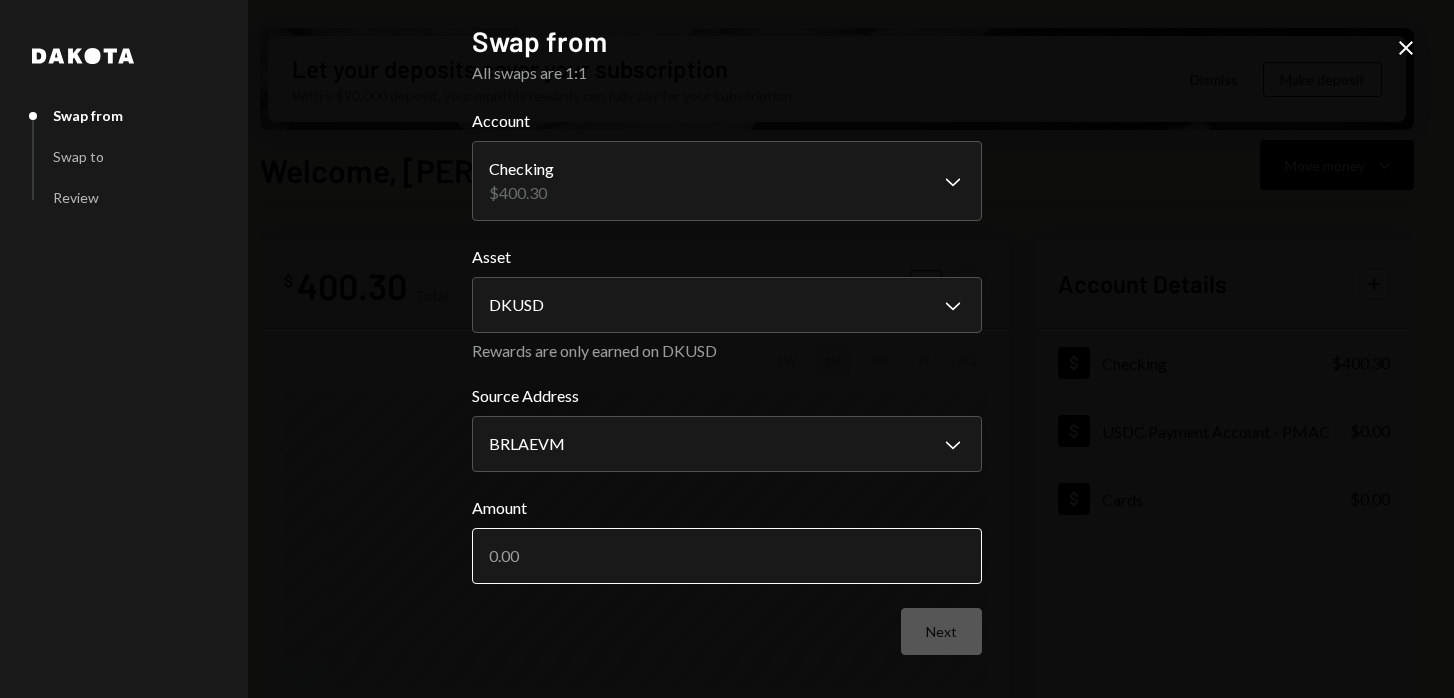 click on "Amount" at bounding box center (727, 556) 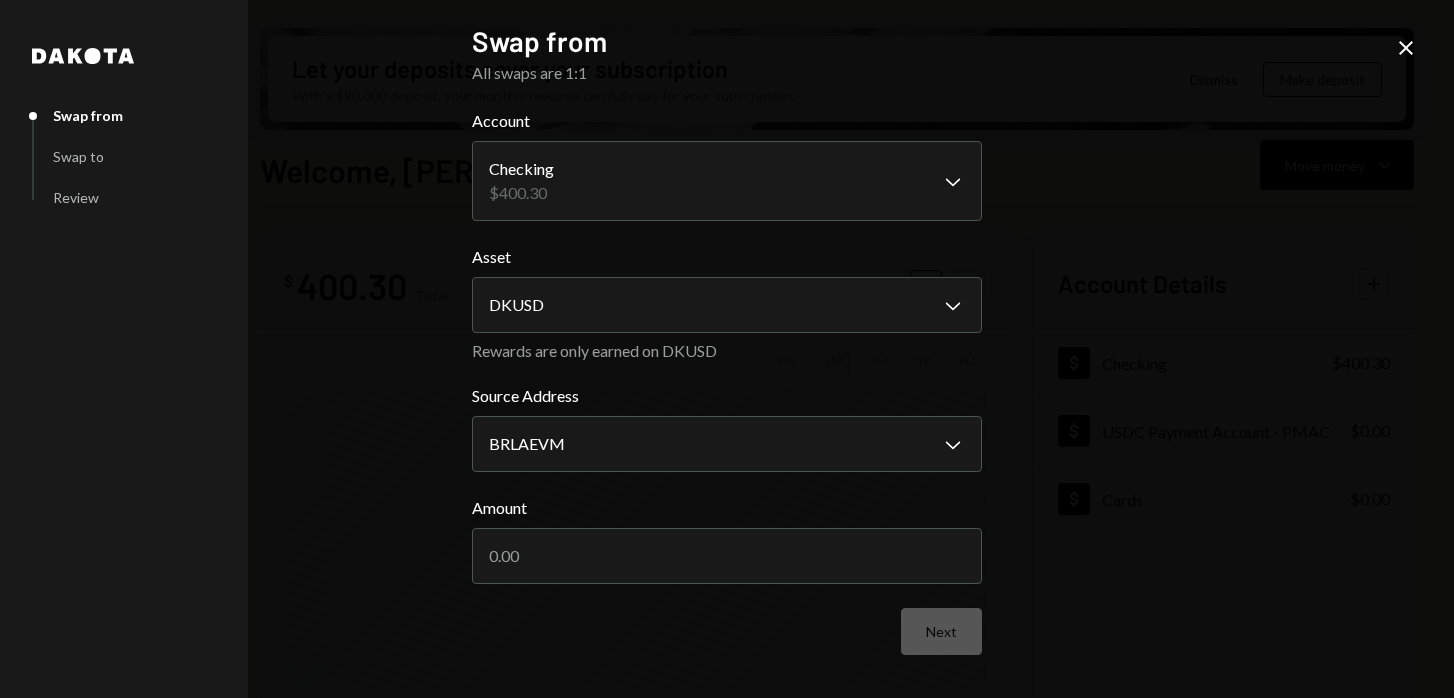 click on "Close" 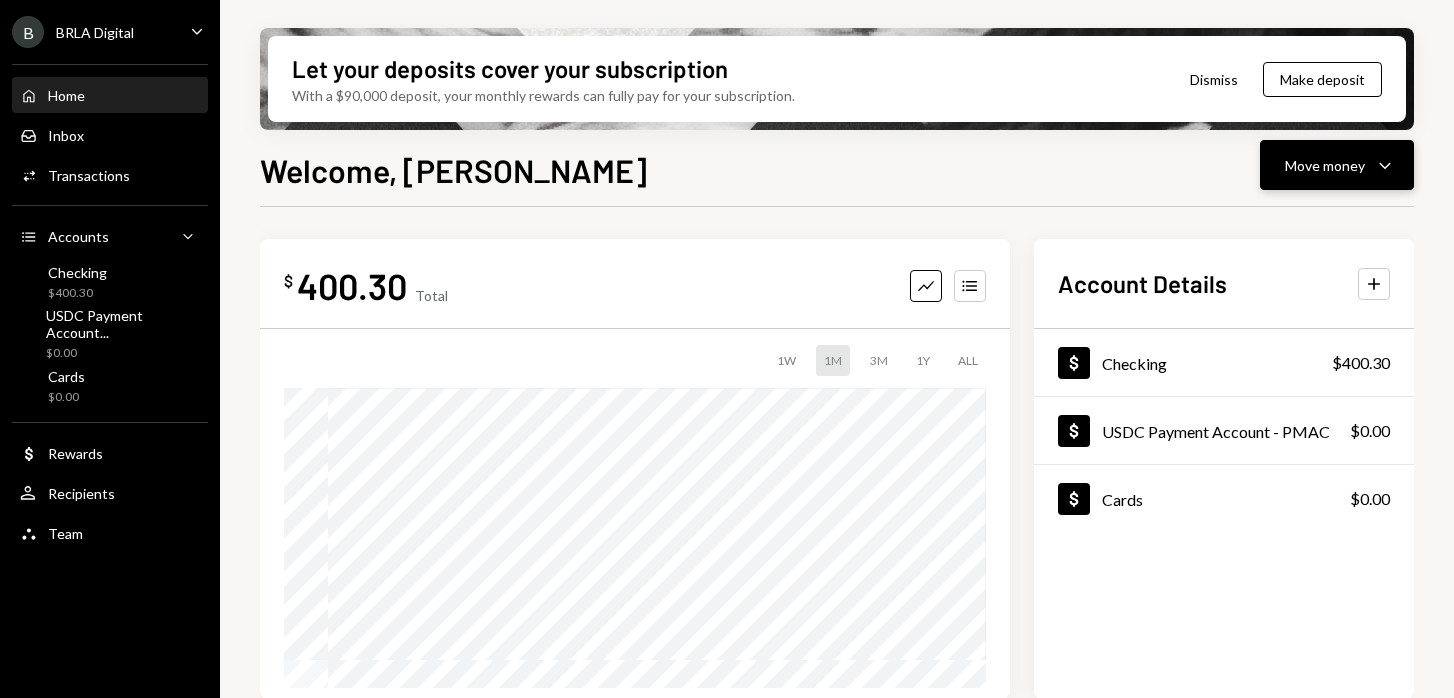 click on "Move money" at bounding box center [1325, 165] 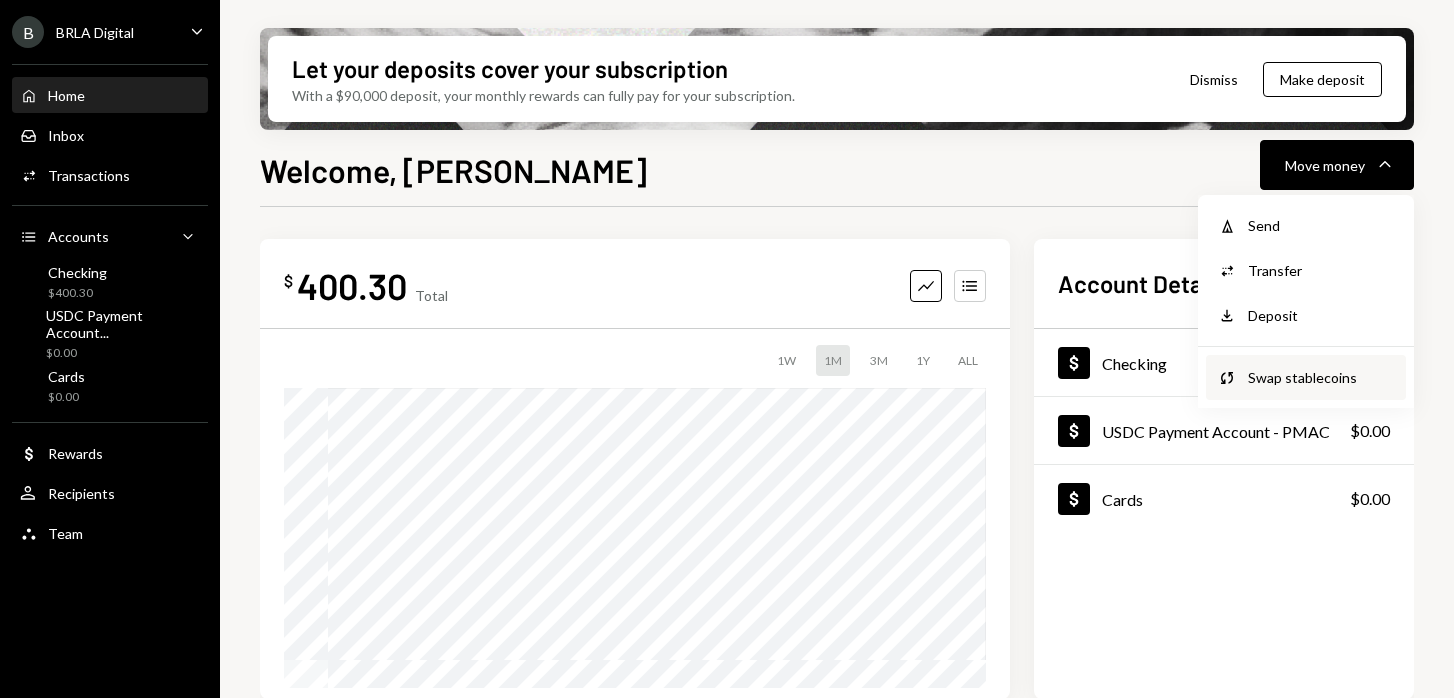 click on "Swap Swap stablecoins" at bounding box center [1306, 377] 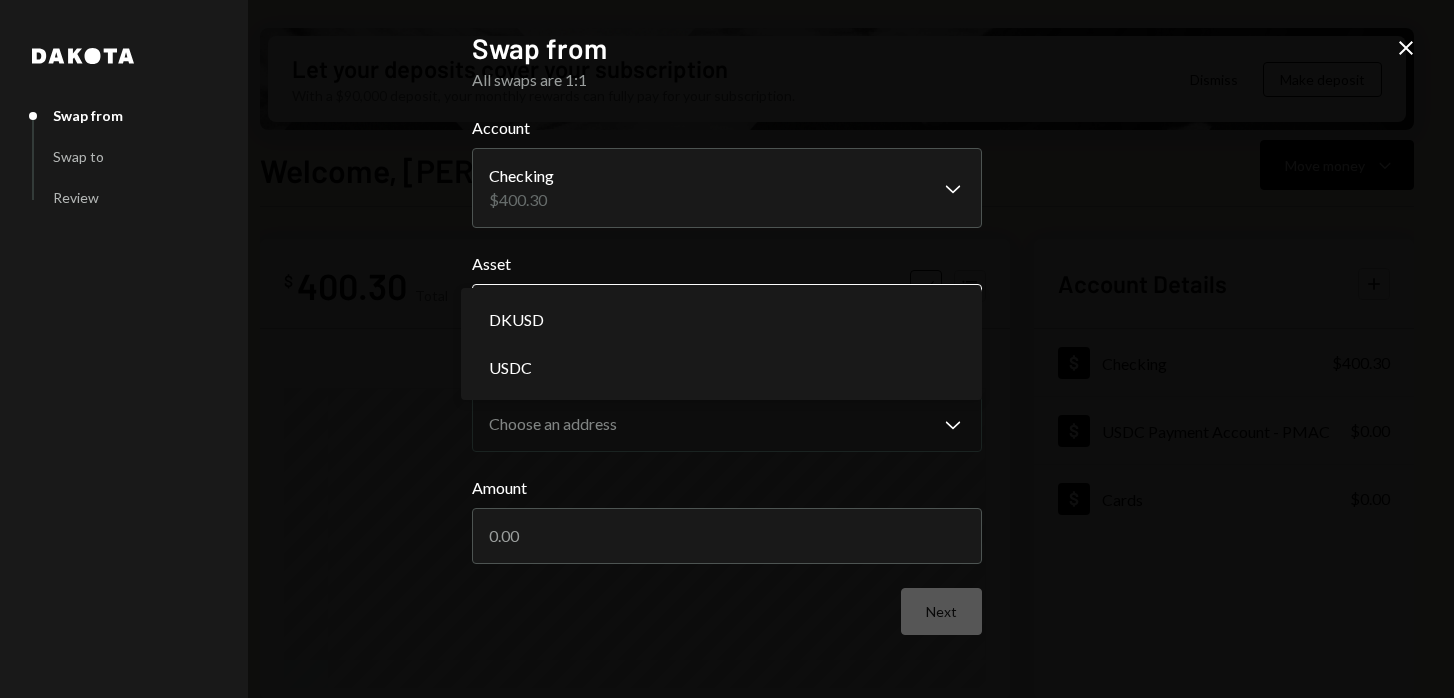click on "B BRLA Digital Caret Down Home Home Inbox Inbox Activities Transactions Accounts Accounts Caret Down Checking $400.30 USDC Payment Account... $0.00 Cards $0.00 Dollar Rewards User Recipients Team Team Let your deposits cover your subscription With a $90,000 deposit, your monthly rewards can fully pay for your subscription. Dismiss Make deposit Welcome, [PERSON_NAME] Move money Caret Down $ 400.30 Total Graph Accounts 1W 1M 3M 1Y ALL Account Details Plus Dollar Checking $400.30 Dollar USDC Payment Account - PMAC $0.00 Dollar Cards $0.00 Recent Transactions View all Type Initiated By Initiated At Account Status Withdrawal 749,874  USDC [PERSON_NAME][DATE] [DATE] 3:41 PM Checking Completed Withdrawal 1  USDC [PERSON_NAME][DATE] [DATE] 3:36 PM Checking Completed Withdrawal 749,875  USDC [PERSON_NAME][DATE] [DATE] 3:34 PM Checking Canceled Deposit 749,875  USDC 0x4c2c...A200B8 Copy [DATE] 3:01 PM Checking Completed Stablecoin Conversion $750,000.00 [PERSON_NAME][DATE] [DATE] 2:47 PM Checking Completed /dashboard [PERSON_NAME] from Swap to" at bounding box center [727, 349] 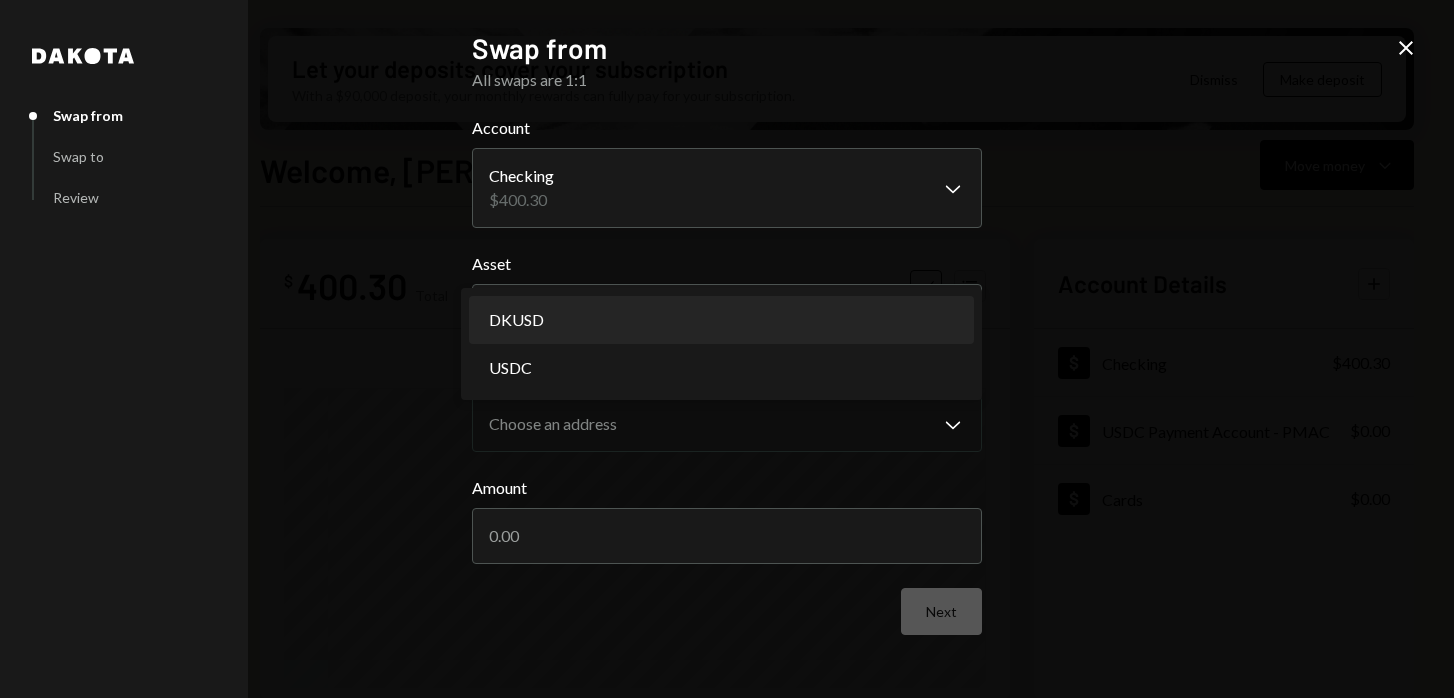 select on "*****" 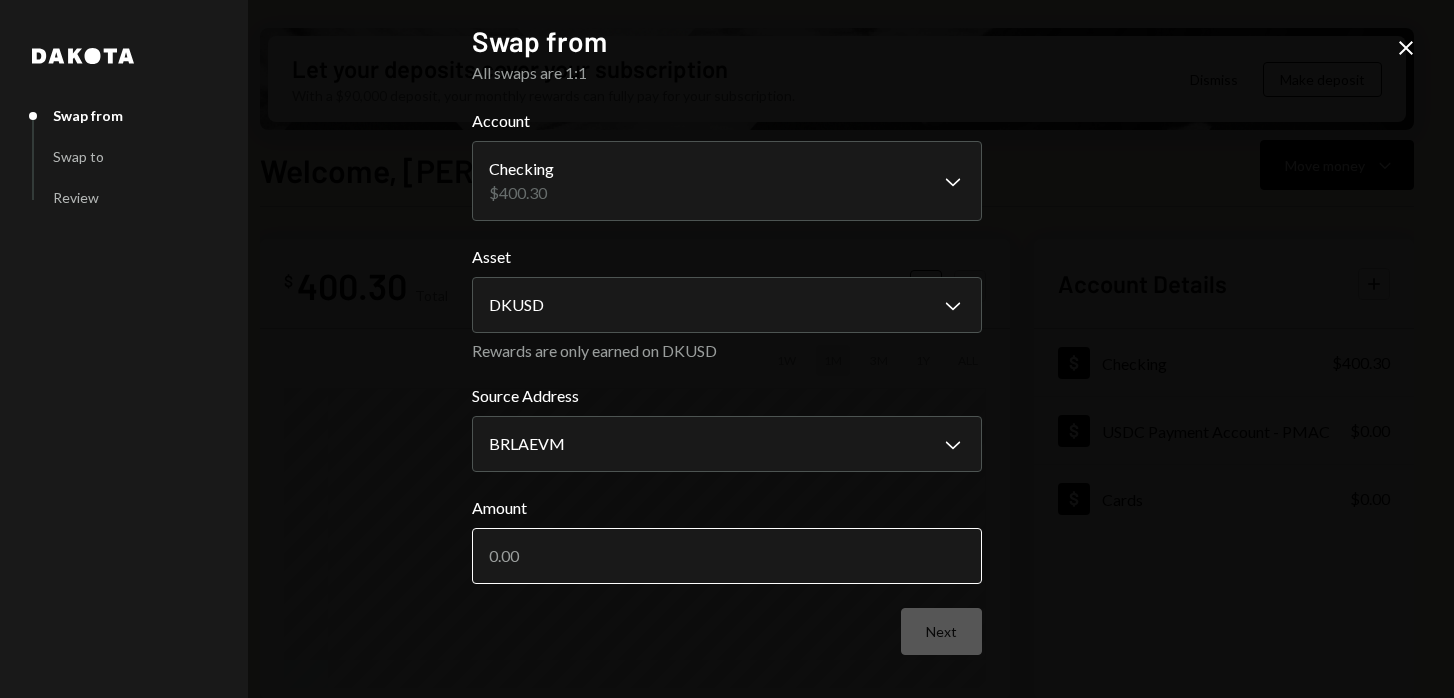 click on "Amount" at bounding box center [727, 556] 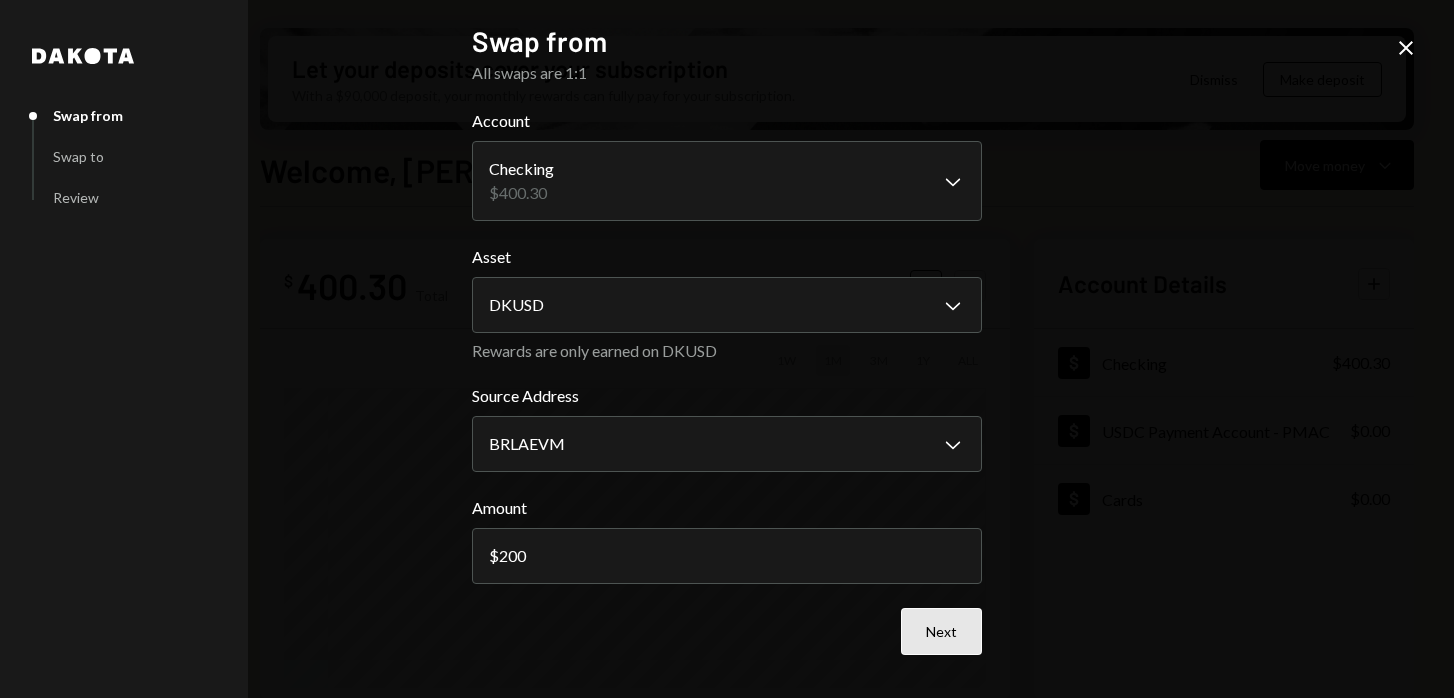 type on "200" 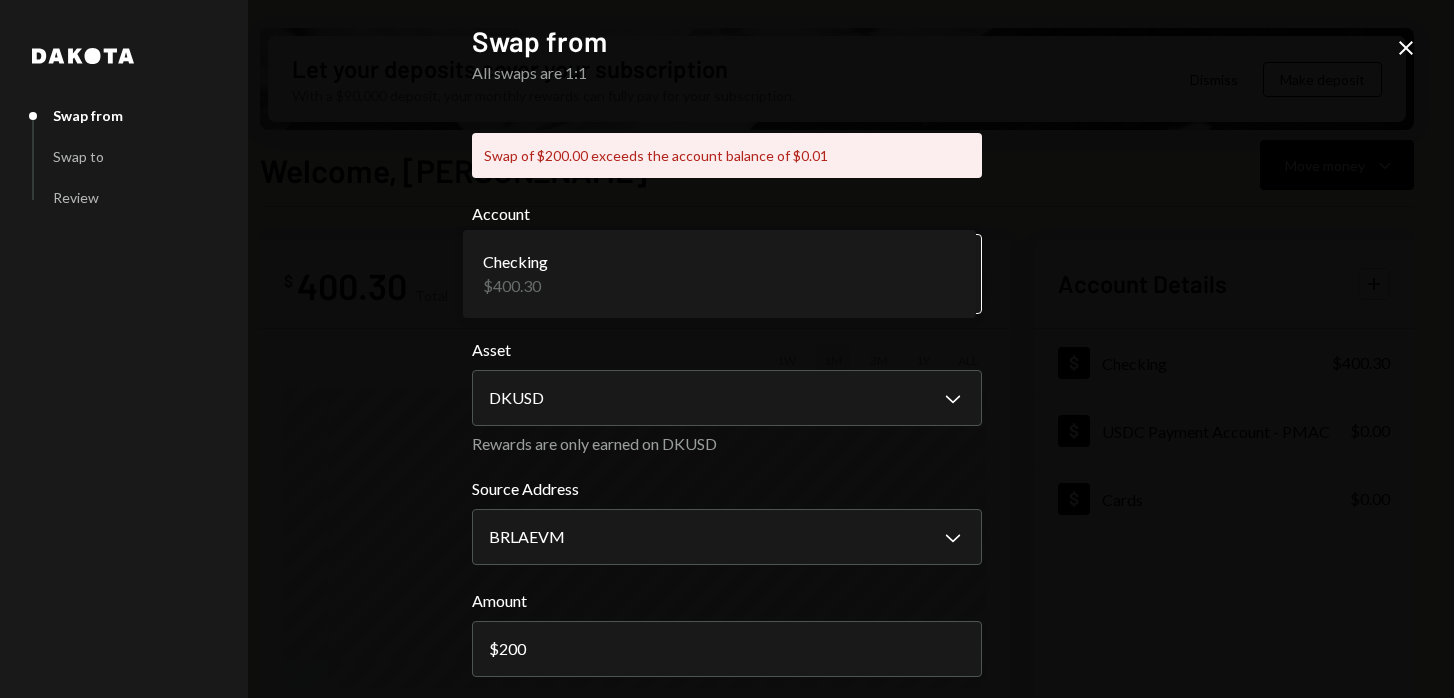 click on "B BRLA Digital Caret Down Home Home Inbox Inbox Activities Transactions Accounts Accounts Caret Down Checking $400.30 USDC Payment Account... $0.00 Cards $0.00 Dollar Rewards User Recipients Team Team Let your deposits cover your subscription With a $90,000 deposit, your monthly rewards can fully pay for your subscription. Dismiss Make deposit Welcome, [PERSON_NAME] Move money Caret Down $ 400.30 Total Graph Accounts 1W 1M 3M 1Y ALL Account Details Plus Dollar Checking $400.30 Dollar USDC Payment Account - PMAC $0.00 Dollar Cards $0.00 Recent Transactions View all Type Initiated By Initiated At Account Status Withdrawal 749,874  USDC [PERSON_NAME][DATE] [DATE] 3:41 PM Checking Completed Withdrawal 1  USDC [PERSON_NAME][DATE] [DATE] 3:36 PM Checking Completed Withdrawal 749,875  USDC [PERSON_NAME][DATE] [DATE] 3:34 PM Checking Canceled Deposit 749,875  USDC 0x4c2c...A200B8 Copy [DATE] 3:01 PM Checking Completed Stablecoin Conversion $750,000.00 [PERSON_NAME][DATE] [DATE] 2:47 PM Checking Completed /dashboard [PERSON_NAME] from Swap to" at bounding box center [727, 349] 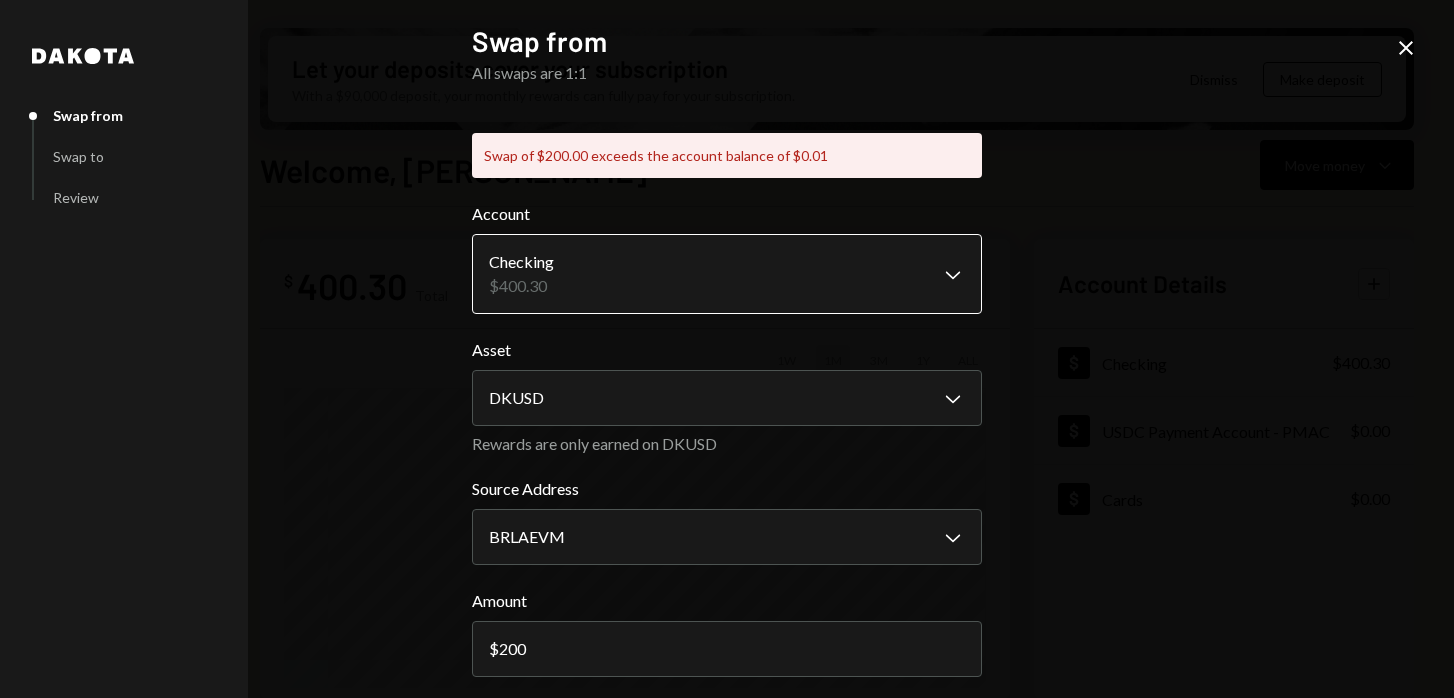 click on "B BRLA Digital Caret Down Home Home Inbox Inbox Activities Transactions Accounts Accounts Caret Down Checking $400.30 USDC Payment Account... $0.00 Cards $0.00 Dollar Rewards User Recipients Team Team Let your deposits cover your subscription With a $90,000 deposit, your monthly rewards can fully pay for your subscription. Dismiss Make deposit Welcome, [PERSON_NAME] Move money Caret Down $ 400.30 Total Graph Accounts 1W 1M 3M 1Y ALL Account Details Plus Dollar Checking $400.30 Dollar USDC Payment Account - PMAC $0.00 Dollar Cards $0.00 Recent Transactions View all Type Initiated By Initiated At Account Status Withdrawal 749,874  USDC [PERSON_NAME][DATE] [DATE] 3:41 PM Checking Completed Withdrawal 1  USDC [PERSON_NAME][DATE] [DATE] 3:36 PM Checking Completed Withdrawal 749,875  USDC [PERSON_NAME][DATE] [DATE] 3:34 PM Checking Canceled Deposit 749,875  USDC 0x4c2c...A200B8 Copy [DATE] 3:01 PM Checking Completed Stablecoin Conversion $750,000.00 [PERSON_NAME][DATE] [DATE] 2:47 PM Checking Completed /dashboard [PERSON_NAME] from Swap to" at bounding box center [727, 349] 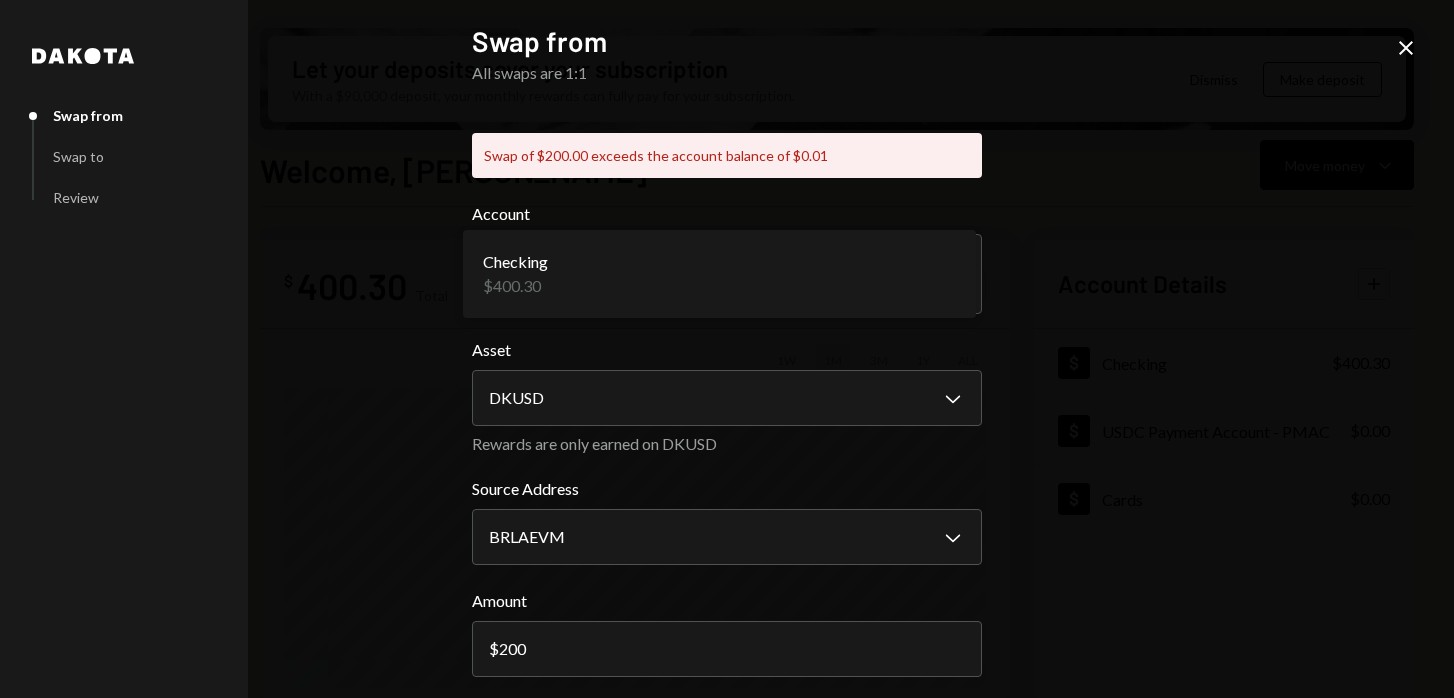 click on "**********" at bounding box center [727, 349] 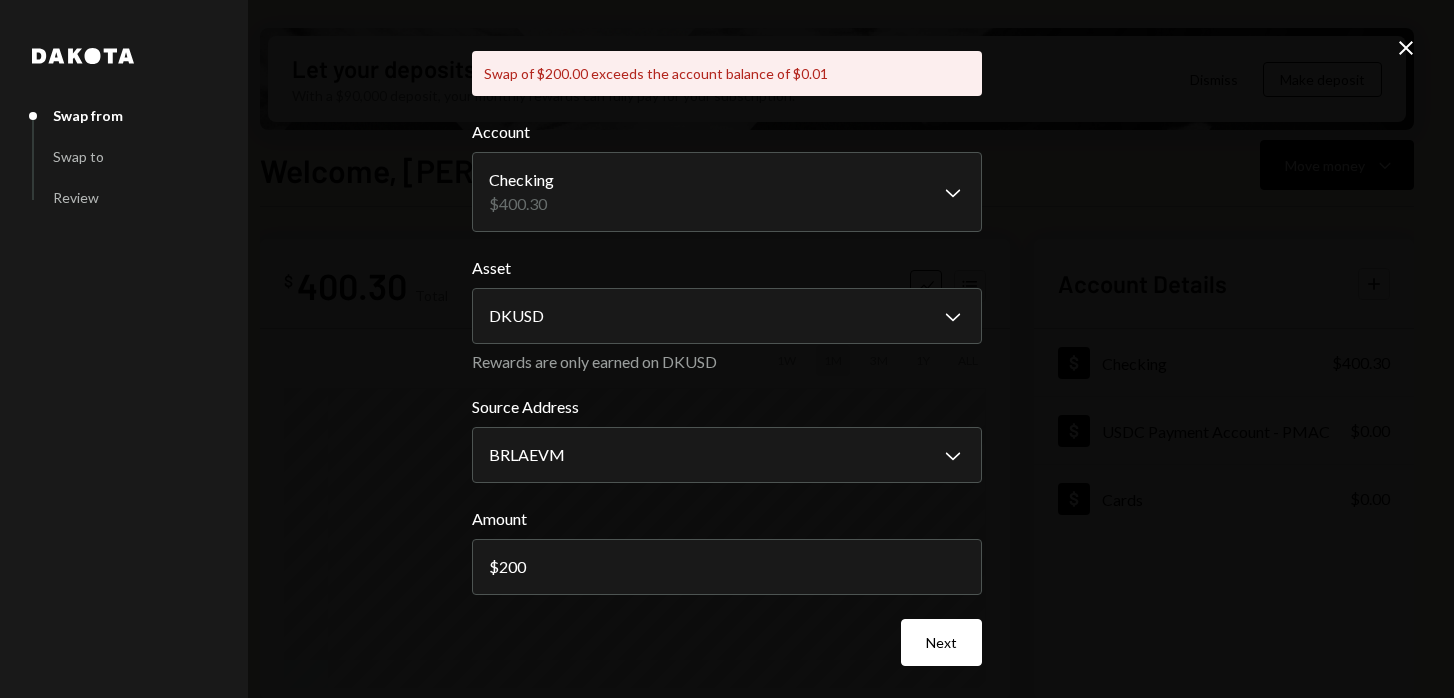 scroll, scrollTop: 81, scrollLeft: 0, axis: vertical 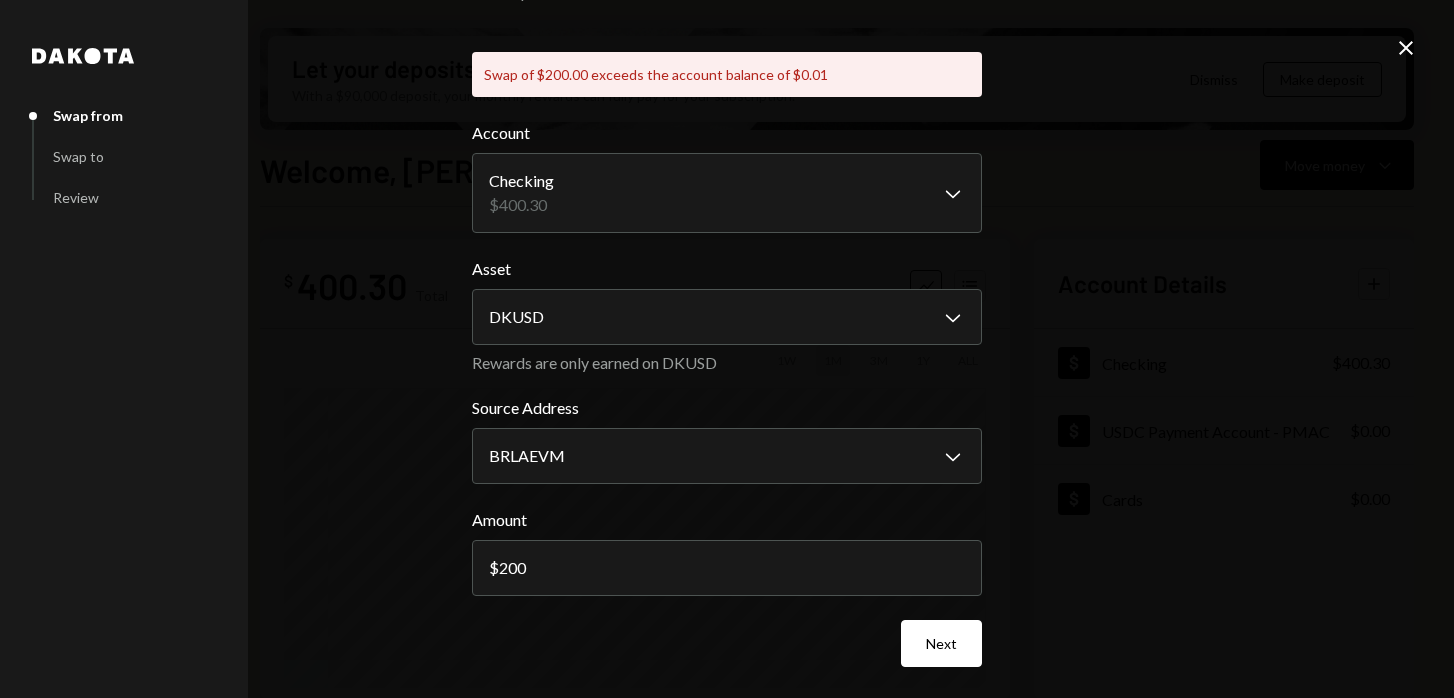 click on "Close" 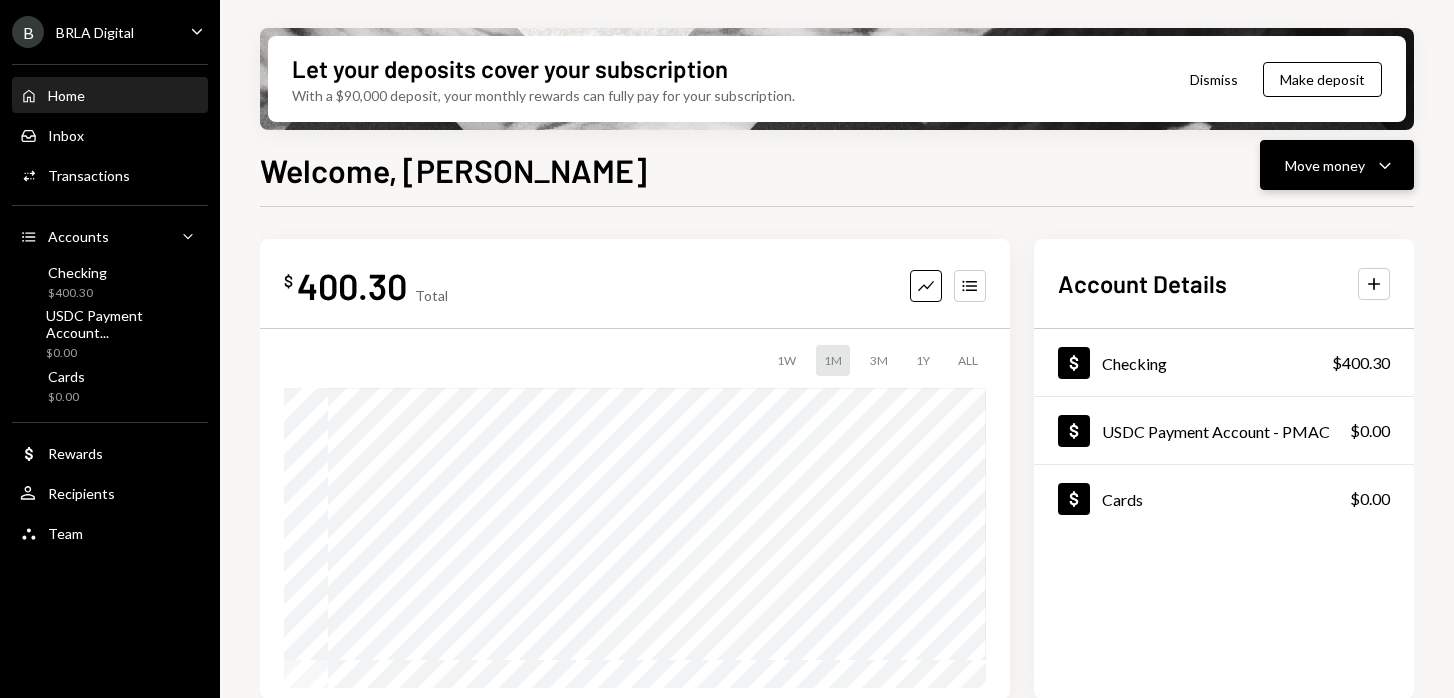 click on "Move money" at bounding box center [1325, 165] 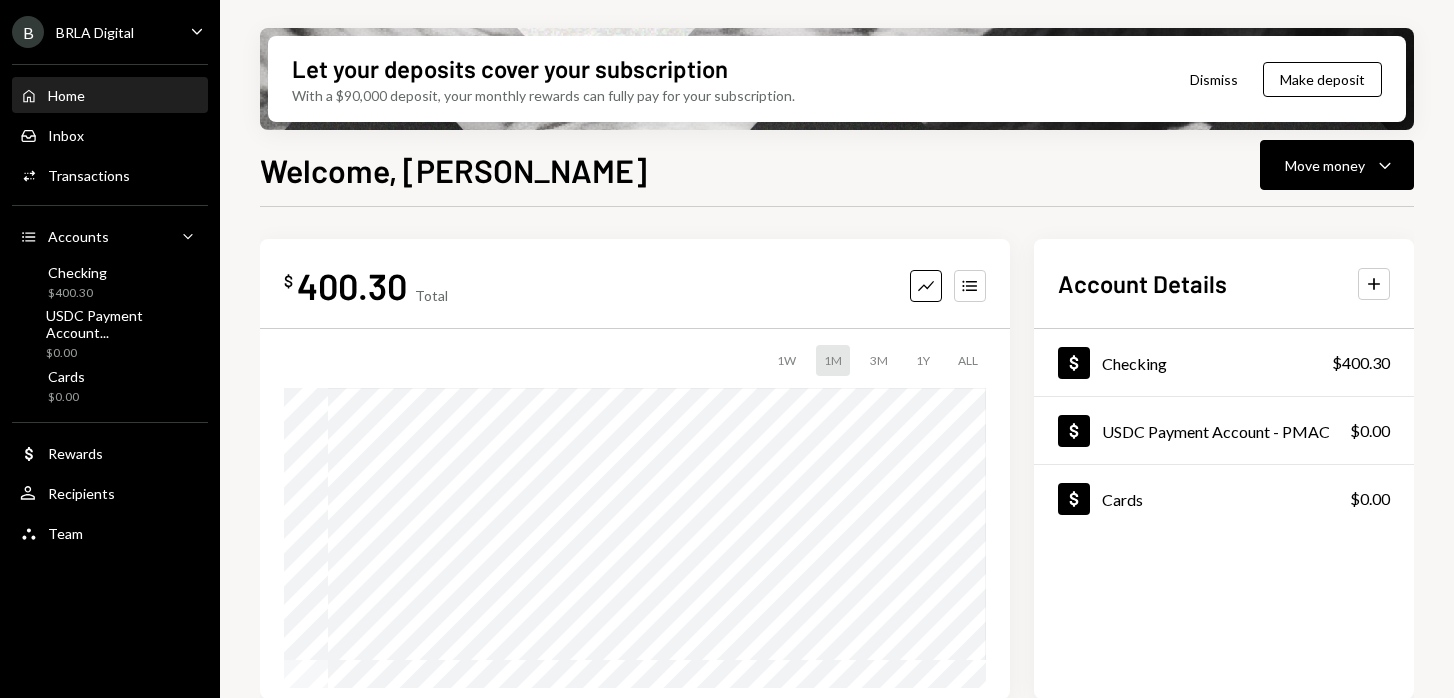 click on "Welcome, [PERSON_NAME]" at bounding box center [453, 170] 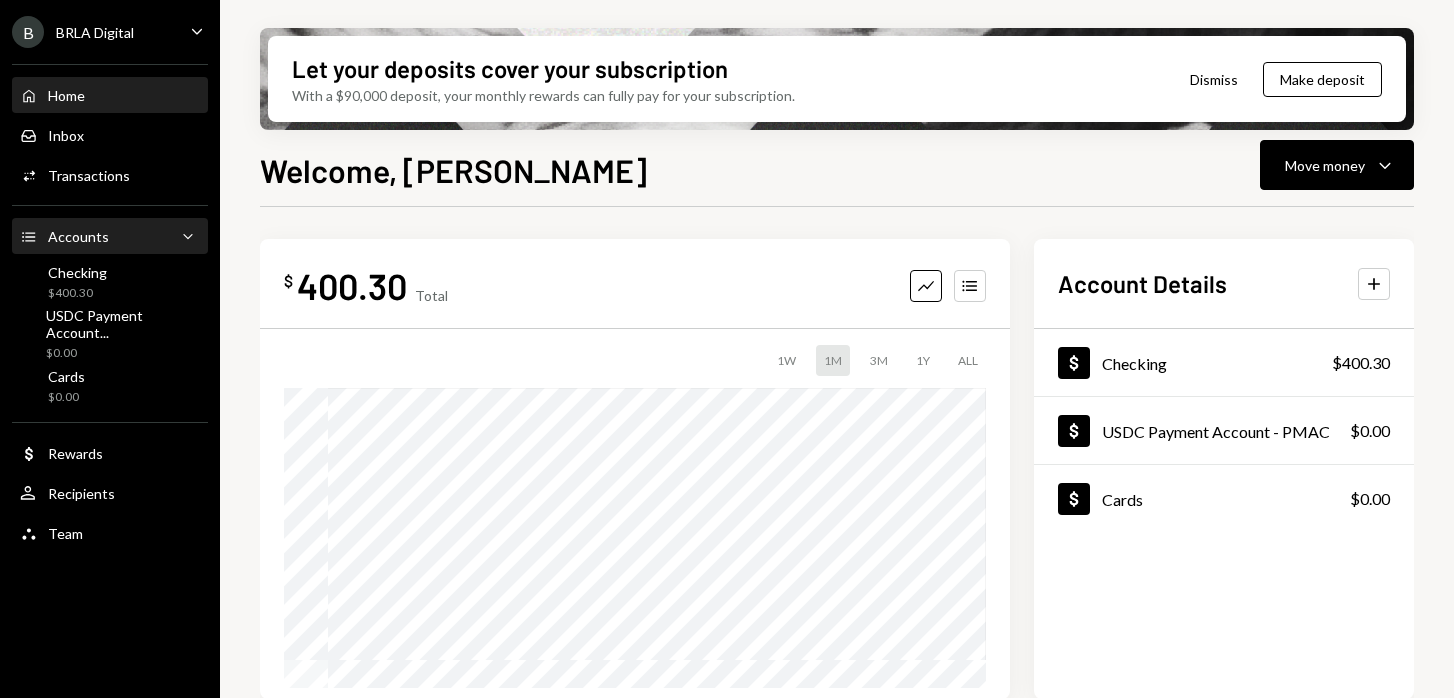 click on "Accounts Accounts Caret Down" at bounding box center (110, 237) 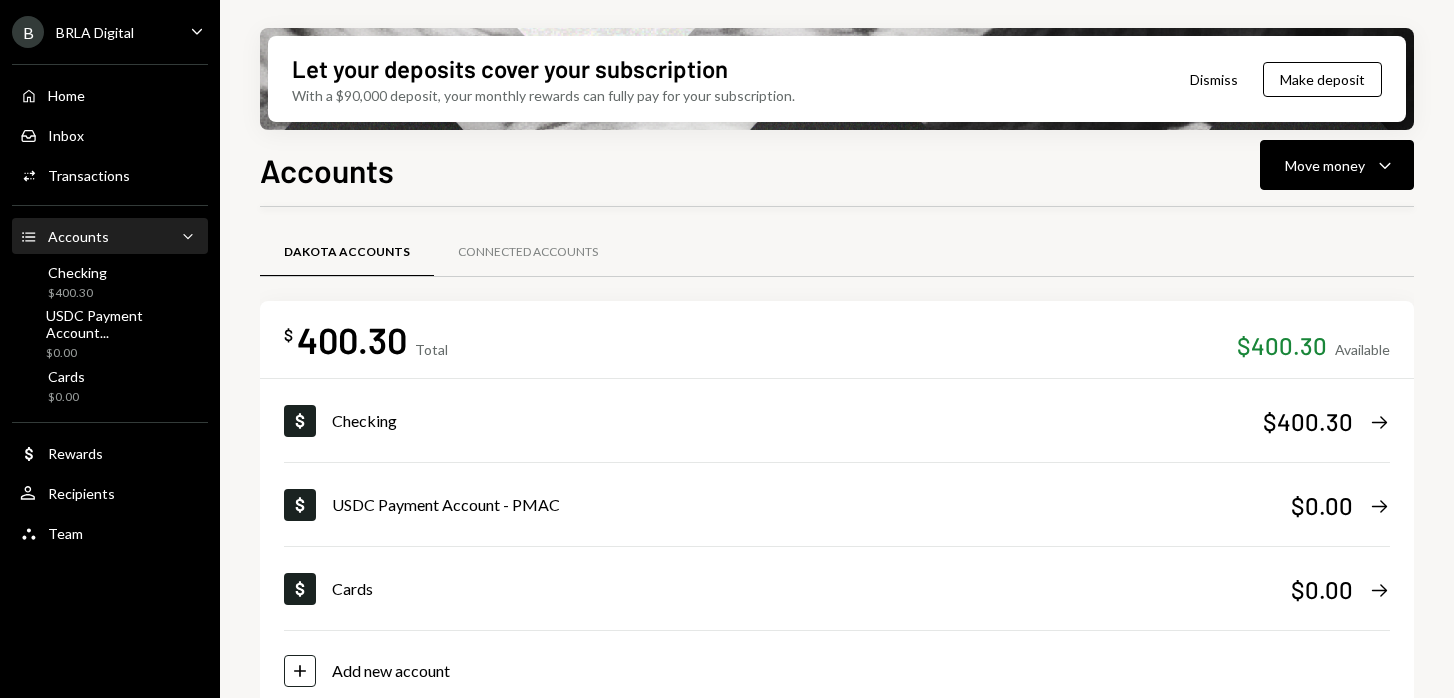 scroll, scrollTop: 30, scrollLeft: 0, axis: vertical 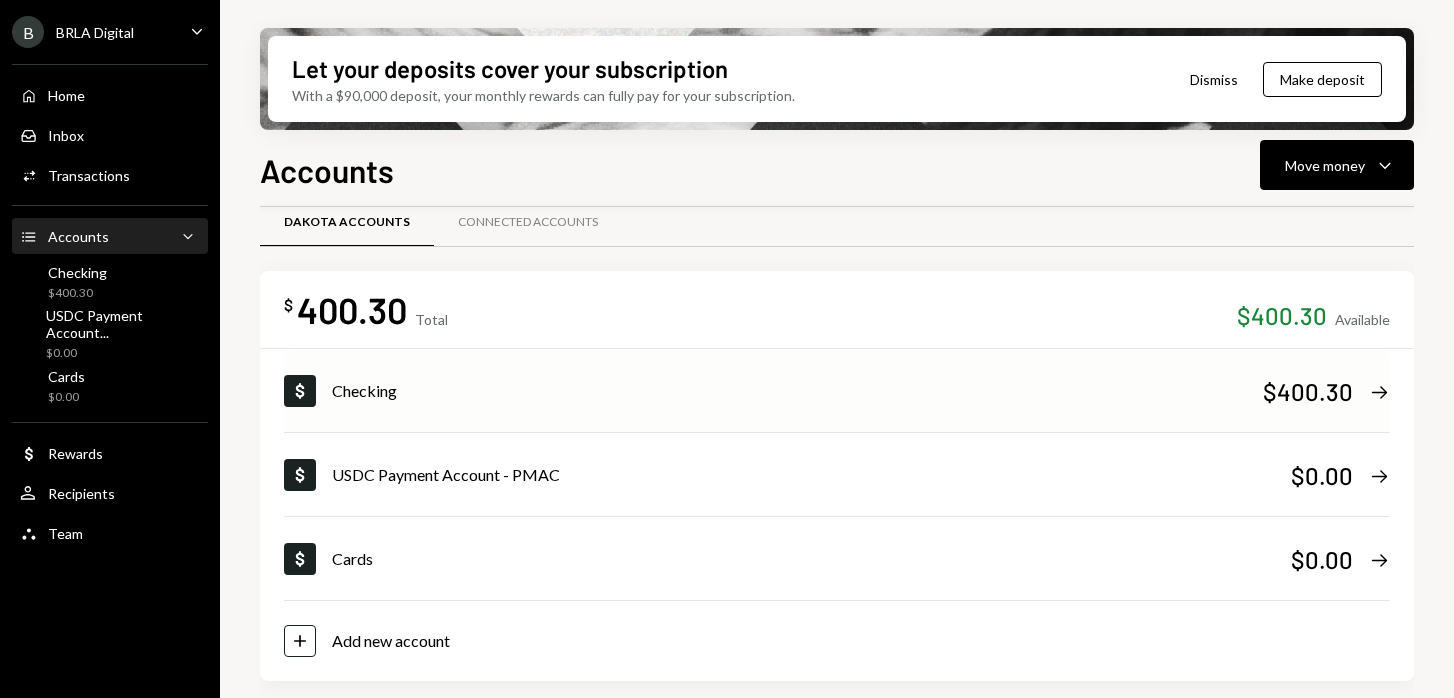 click on "Checking" at bounding box center (797, 391) 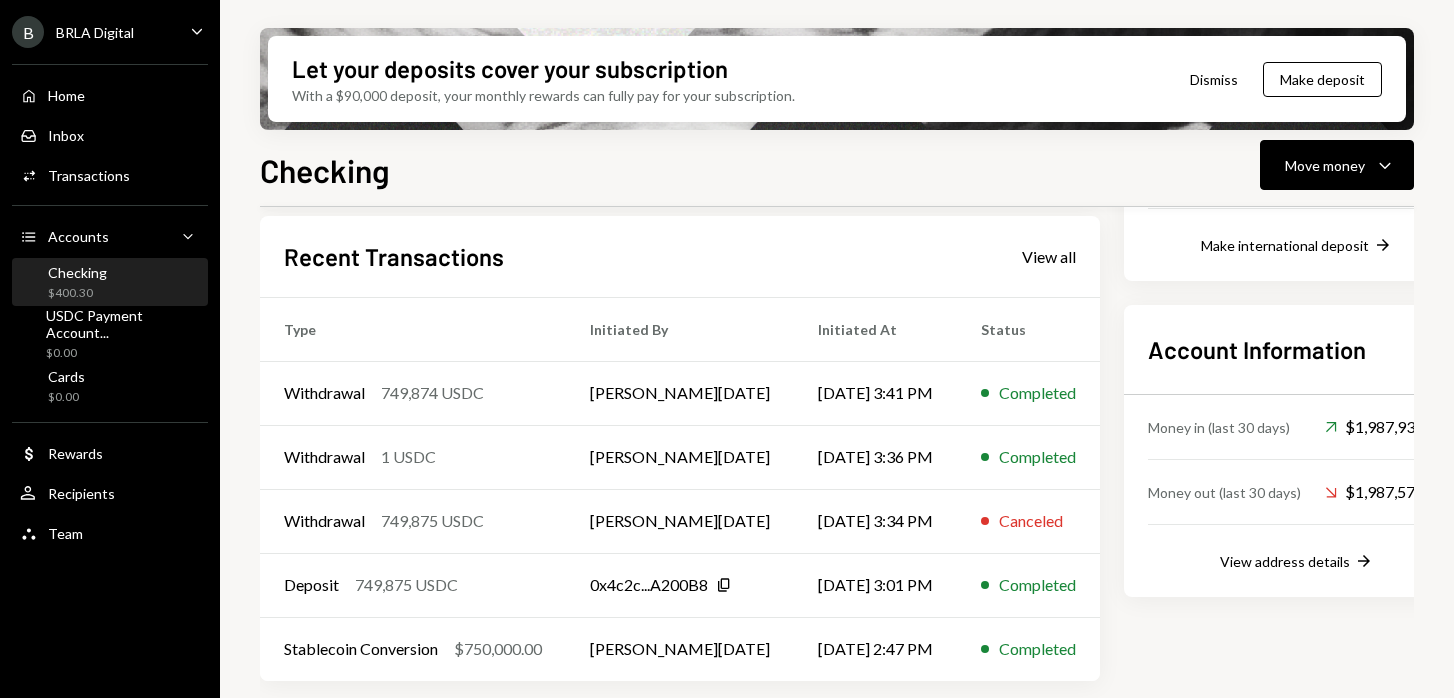 scroll, scrollTop: 0, scrollLeft: 0, axis: both 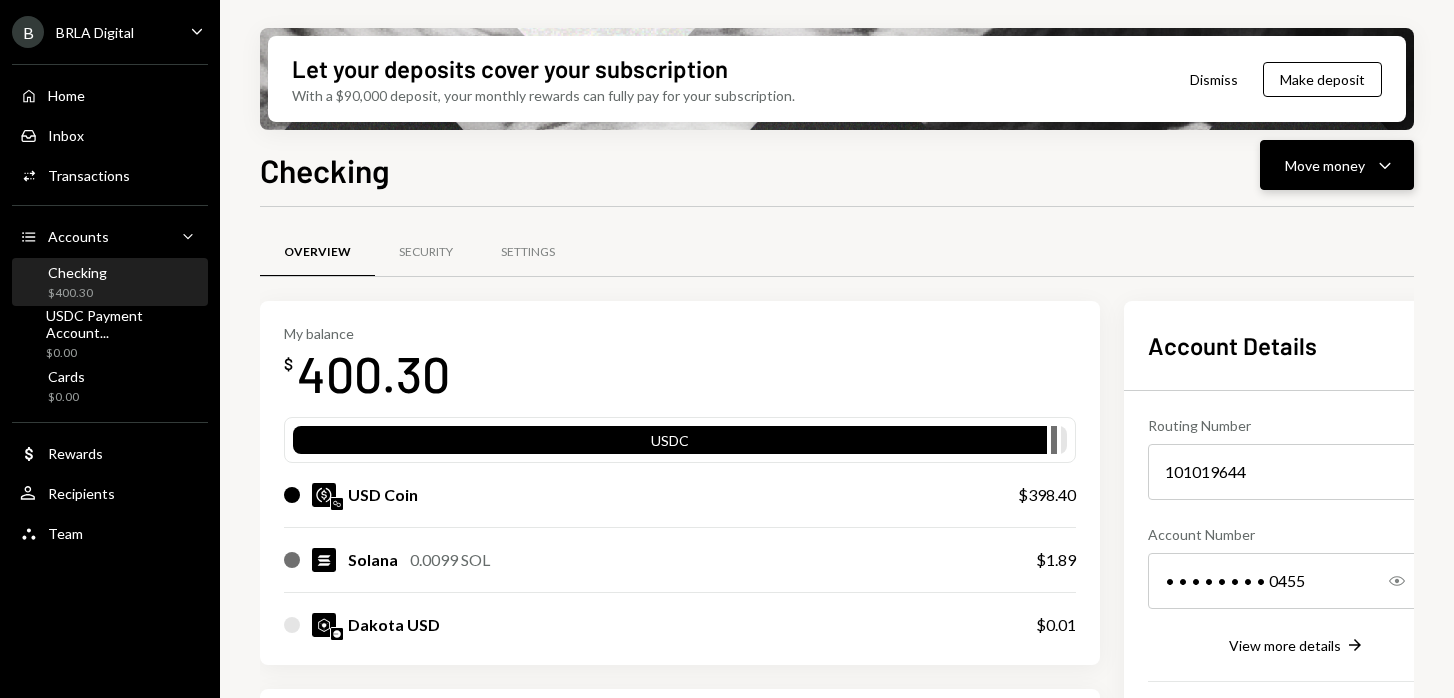 click on "Move money" at bounding box center [1325, 165] 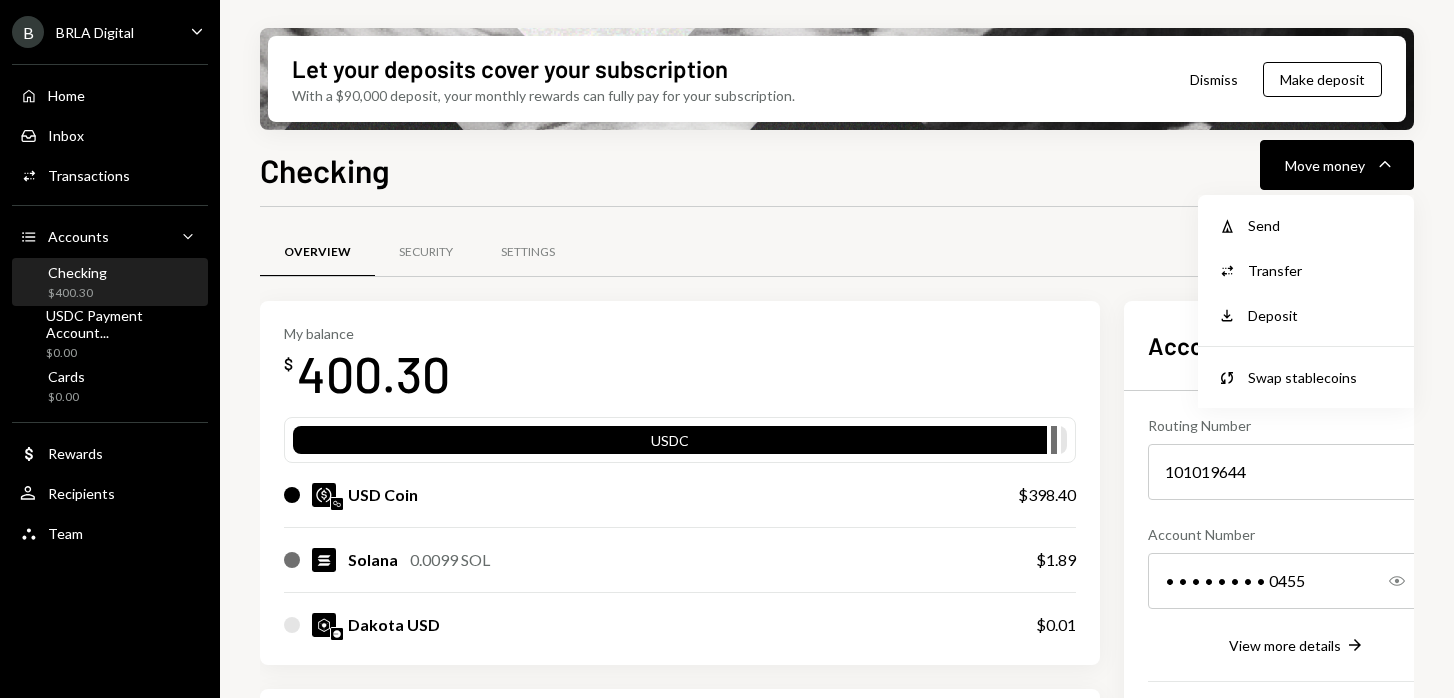click on "Overview Security Settings My balance $ 400.30 USDC USD Coin $398.40 Solana 0.0099  SOL $1.89 Dakota USD $0.01 Recent Transactions View all Type Initiated By Initiated At Status Withdrawal 749,874  USDC [PERSON_NAME][DATE] [DATE] 3:41 PM Completed Withdrawal 1  USDC [PERSON_NAME][DATE] [DATE] 3:36 PM Completed Withdrawal 749,875  USDC [PERSON_NAME][DATE] [DATE] 3:34 PM Canceled Deposit 749,875  USDC 0x4c2c...A200B8 Copy [DATE] 3:01 PM Completed Stablecoin Conversion $750,000.00 [PERSON_NAME][DATE] [DATE] 2:47 PM Completed Account Details Routing Number [FINANCIAL_ID] Copy Account Number • • • • • • • •  0455 Show Copy View more details Right Arrow Make international deposit Right Arrow Account Information Money in (last 30 days) Up Right Arrow $1,987,935.67 Money out (last 30 days) Down Right Arrow $1,987,574.79 View address details Right Arrow" at bounding box center [837, 700] 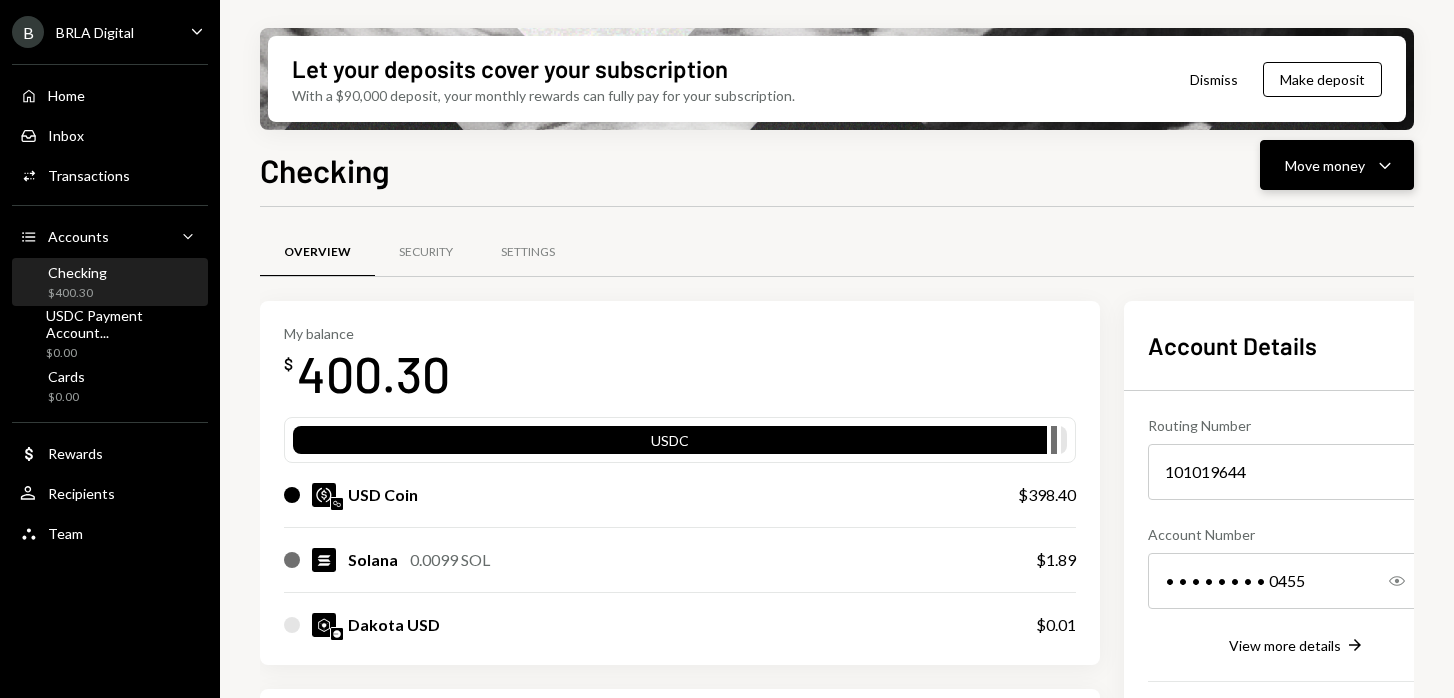 click on "Move money Caret Down" at bounding box center [1337, 165] 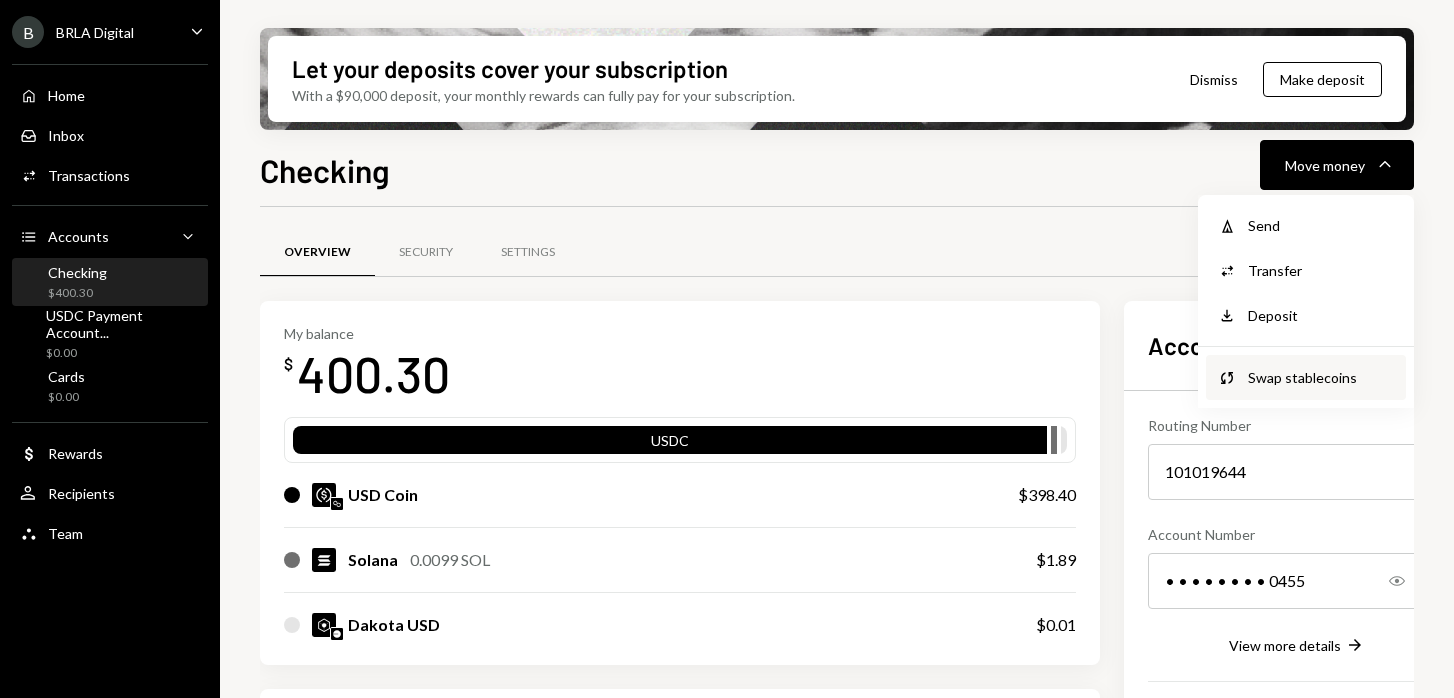 click on "Swap stablecoins" at bounding box center (1321, 377) 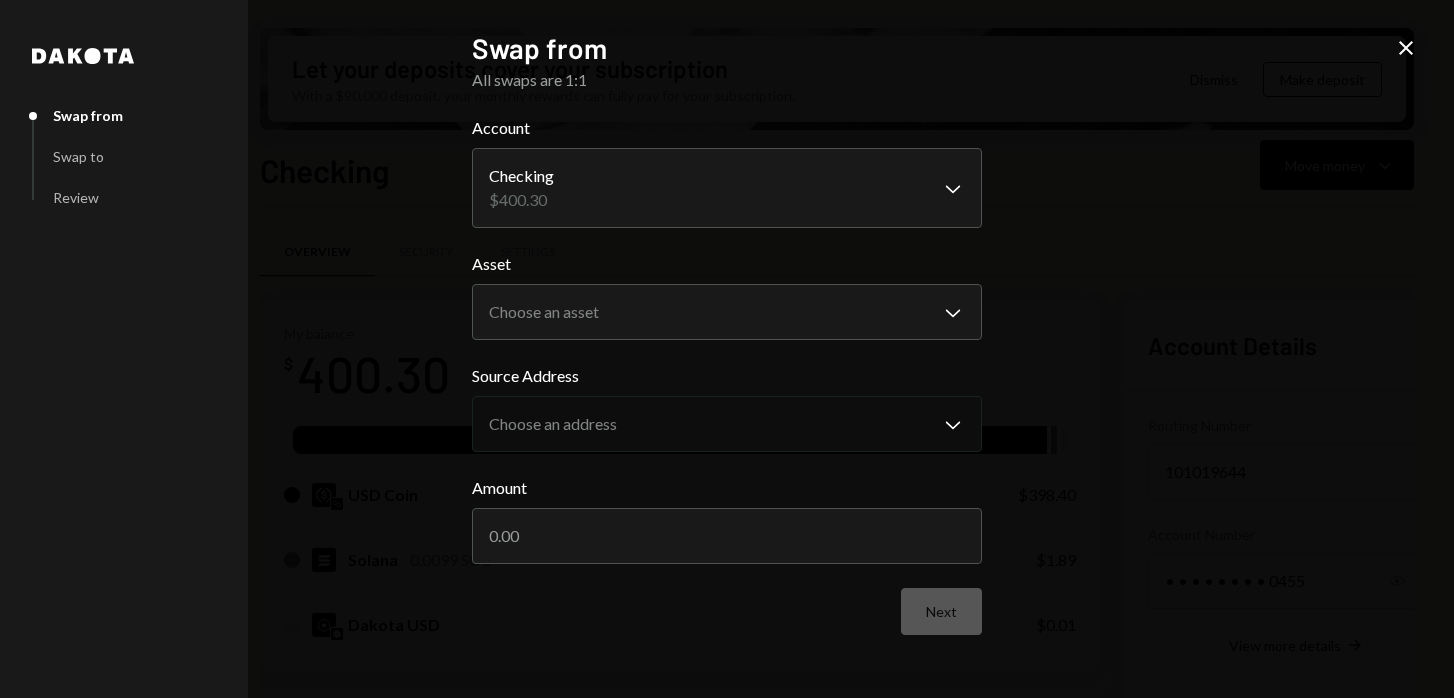 click on "Close" 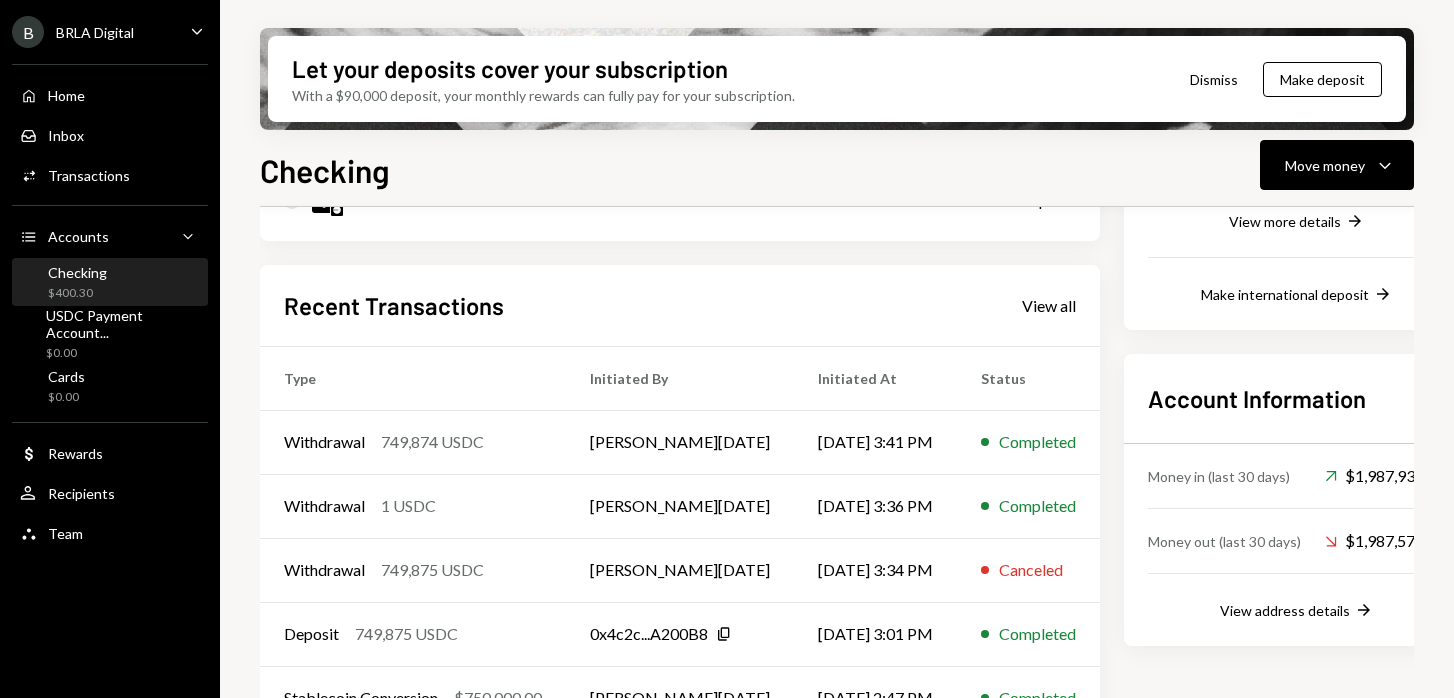 scroll, scrollTop: 473, scrollLeft: 0, axis: vertical 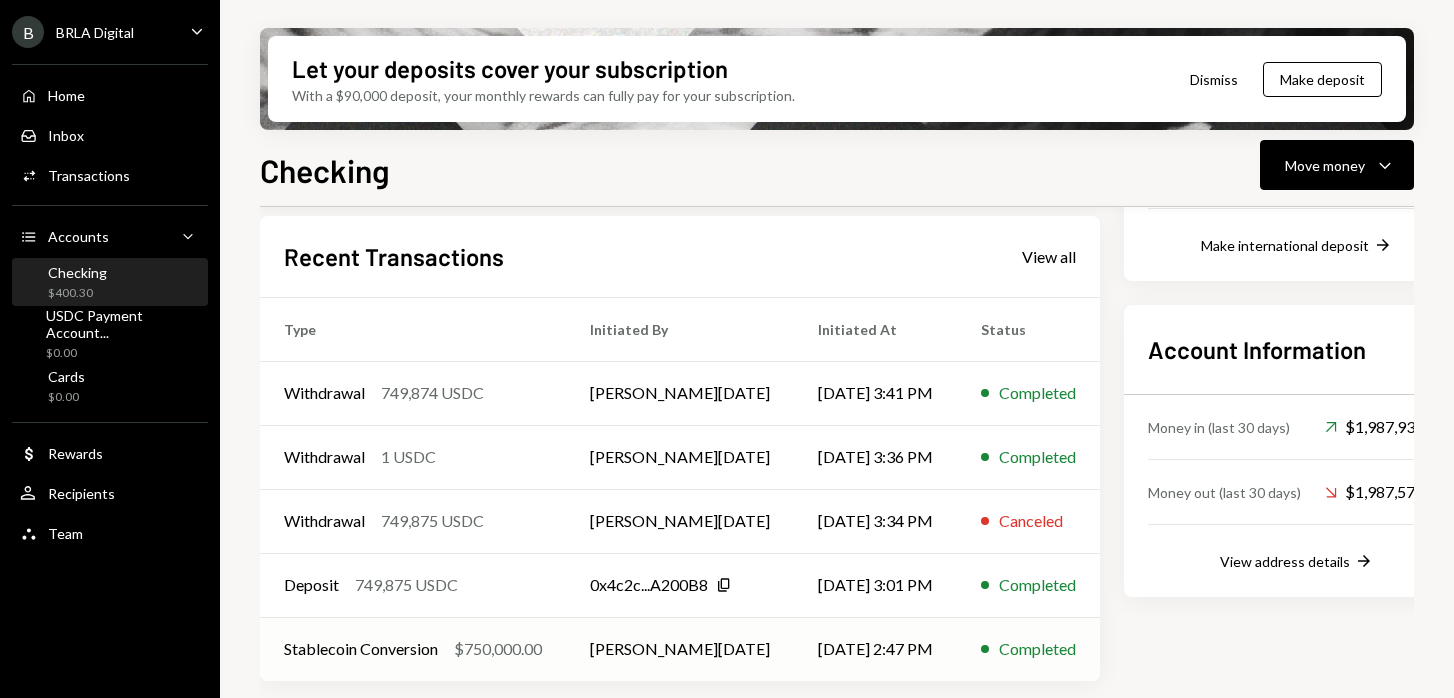 click on "$750,000.00" at bounding box center (498, 649) 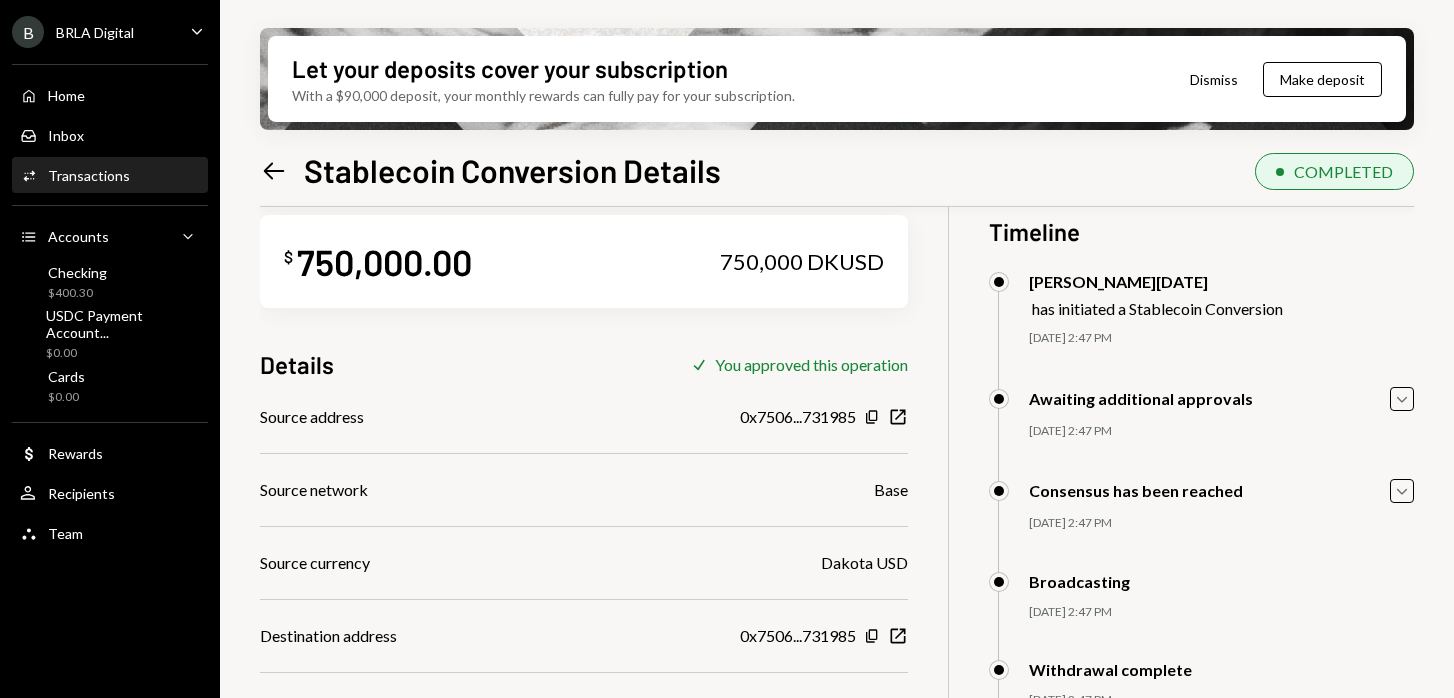 scroll, scrollTop: 30, scrollLeft: 0, axis: vertical 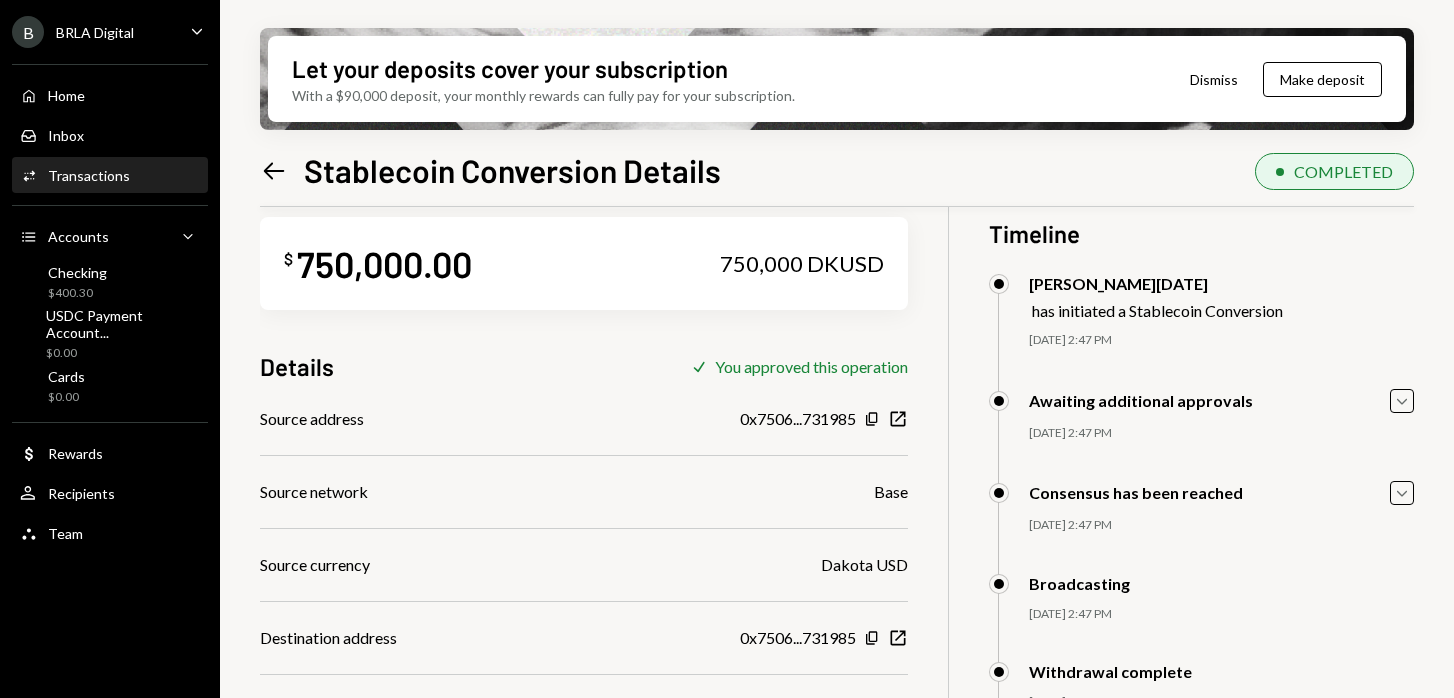 click on "Left Arrow" 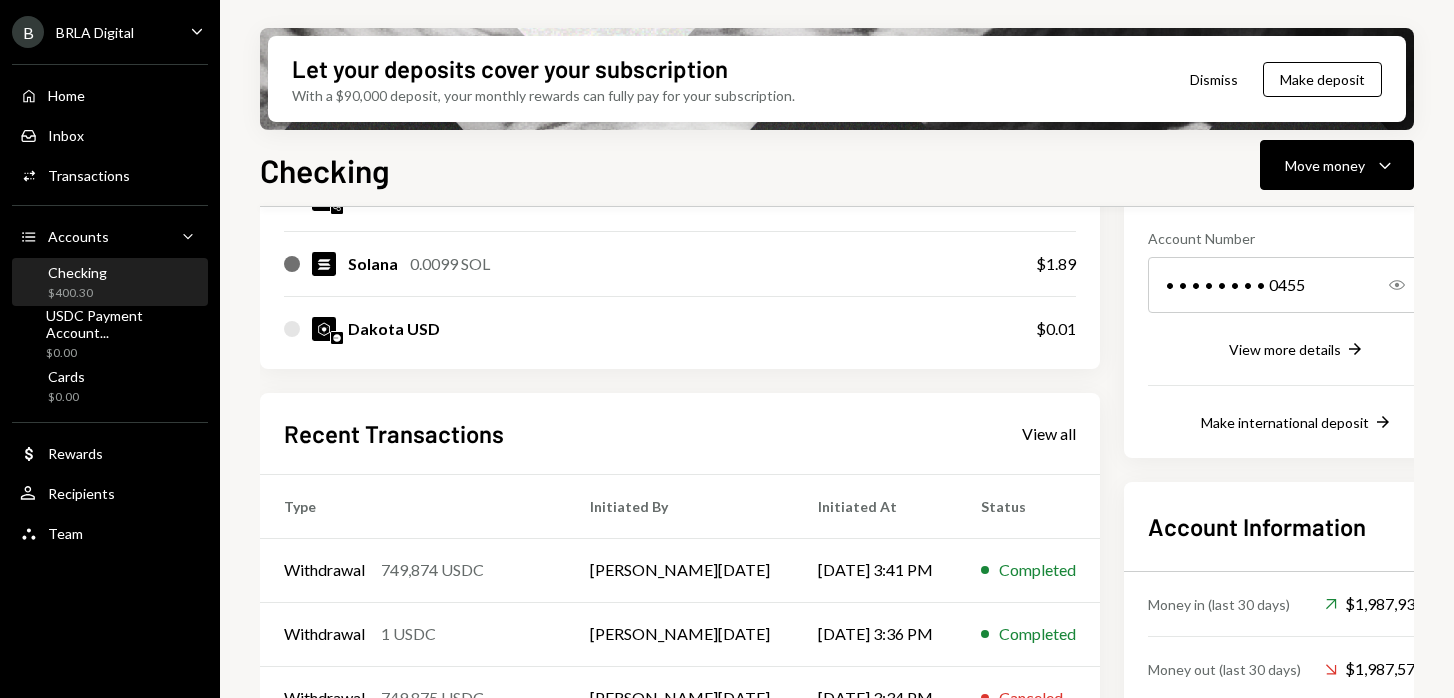 scroll, scrollTop: 473, scrollLeft: 0, axis: vertical 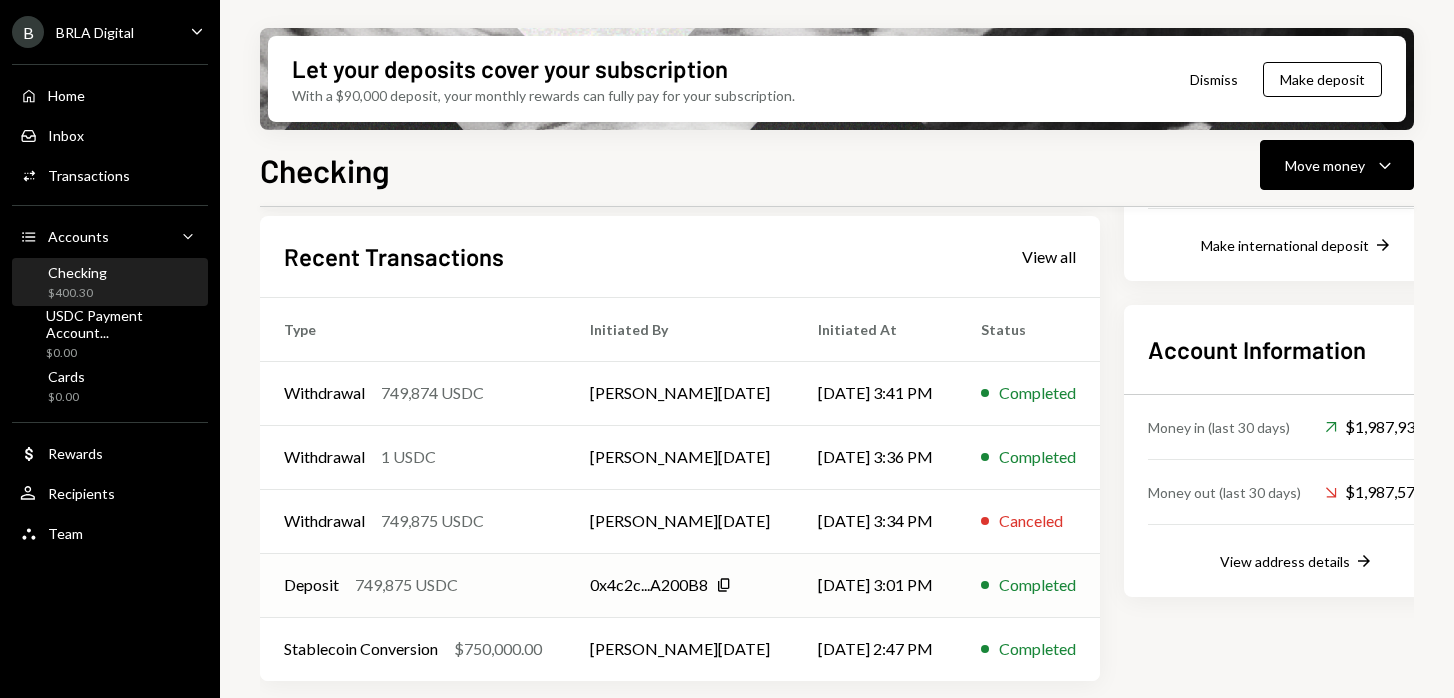 click on "Deposit 749,875  USDC" at bounding box center (413, 585) 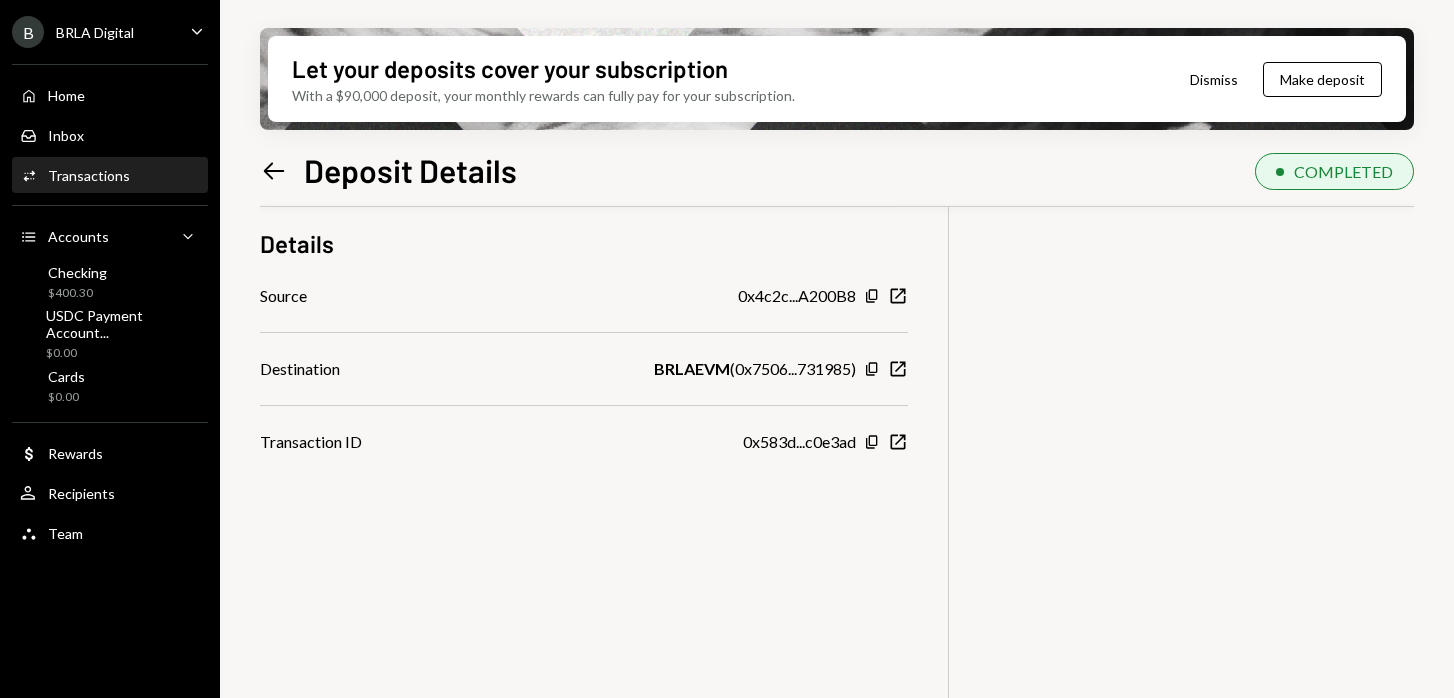 scroll, scrollTop: 0, scrollLeft: 0, axis: both 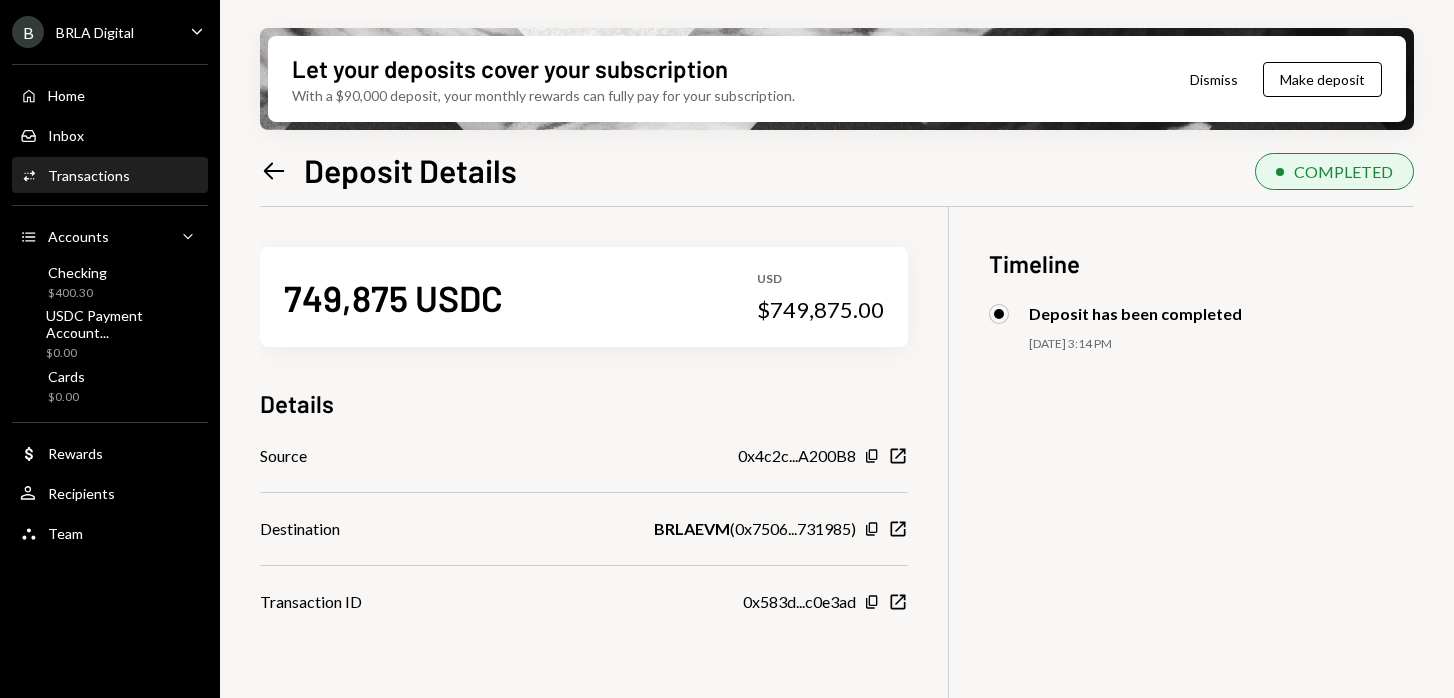 click on "Left Arrow" 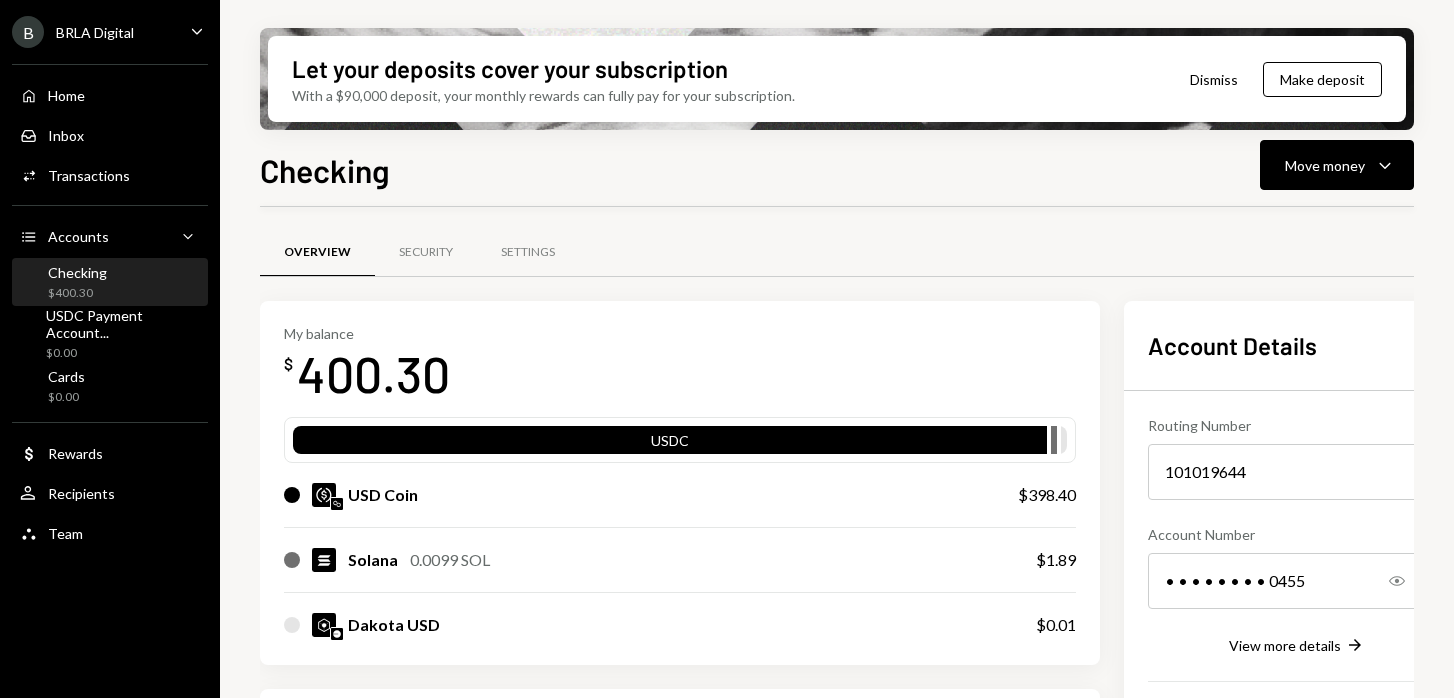 scroll, scrollTop: 473, scrollLeft: 0, axis: vertical 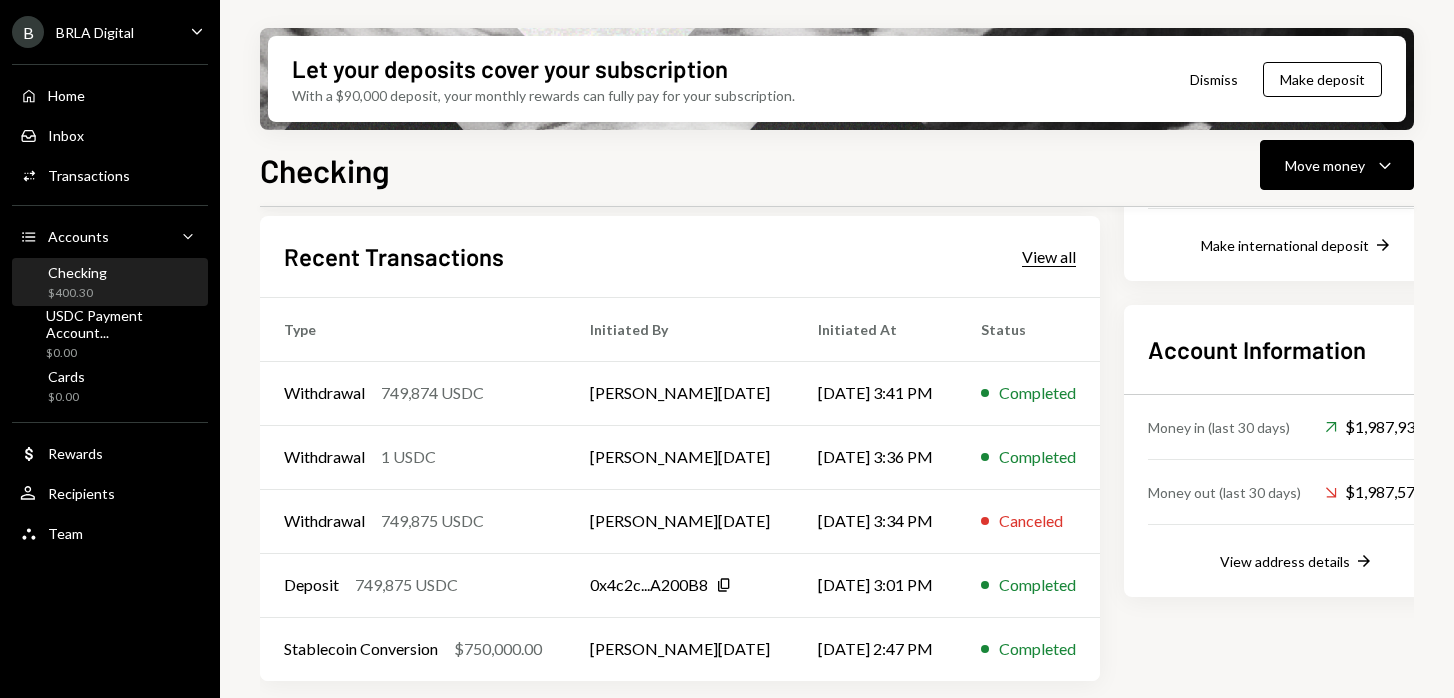 click on "View all" at bounding box center [1049, 257] 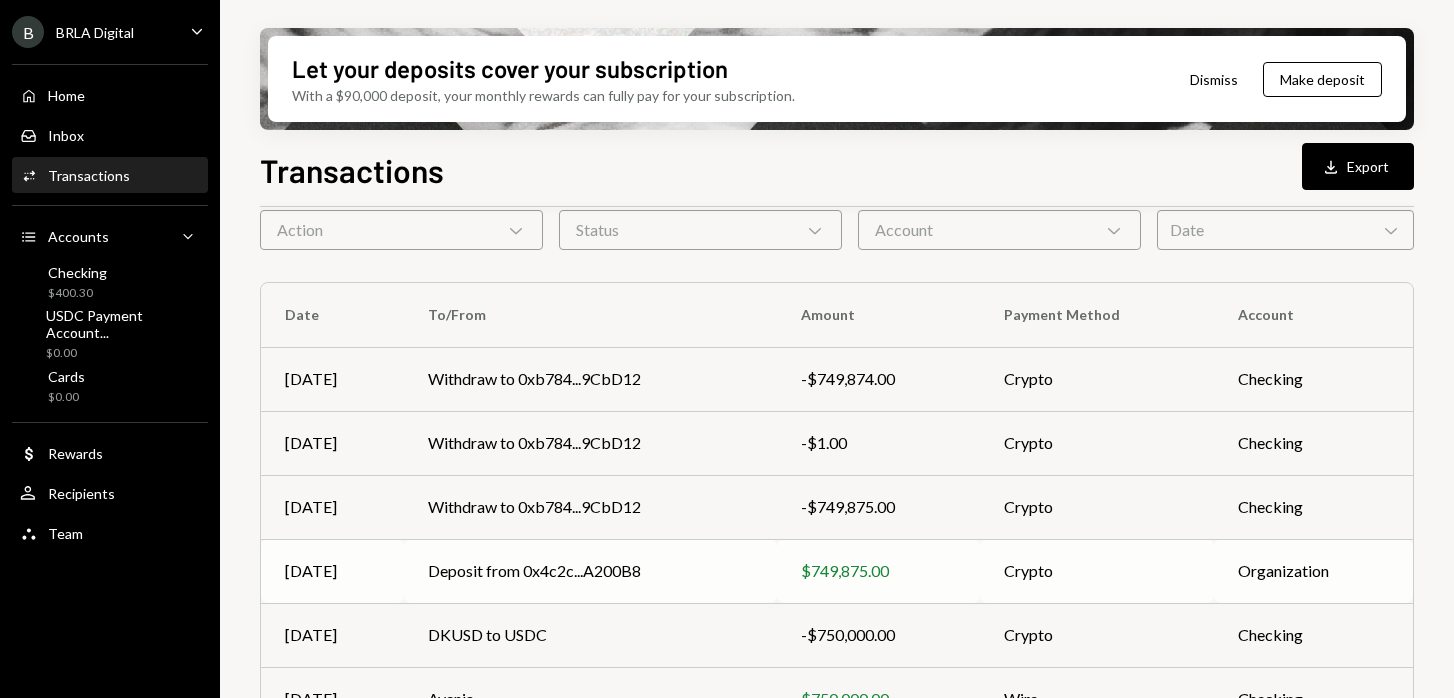 scroll, scrollTop: 0, scrollLeft: 0, axis: both 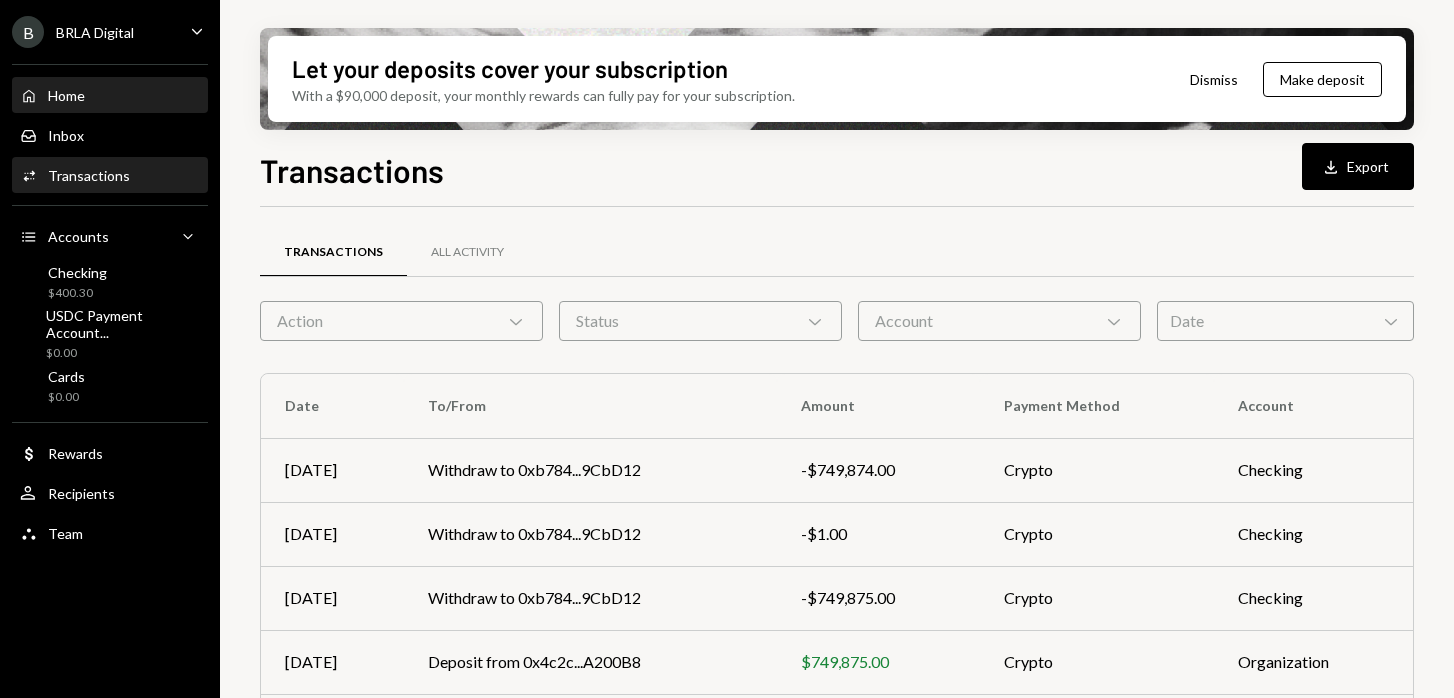 click on "Home Home" at bounding box center [110, 96] 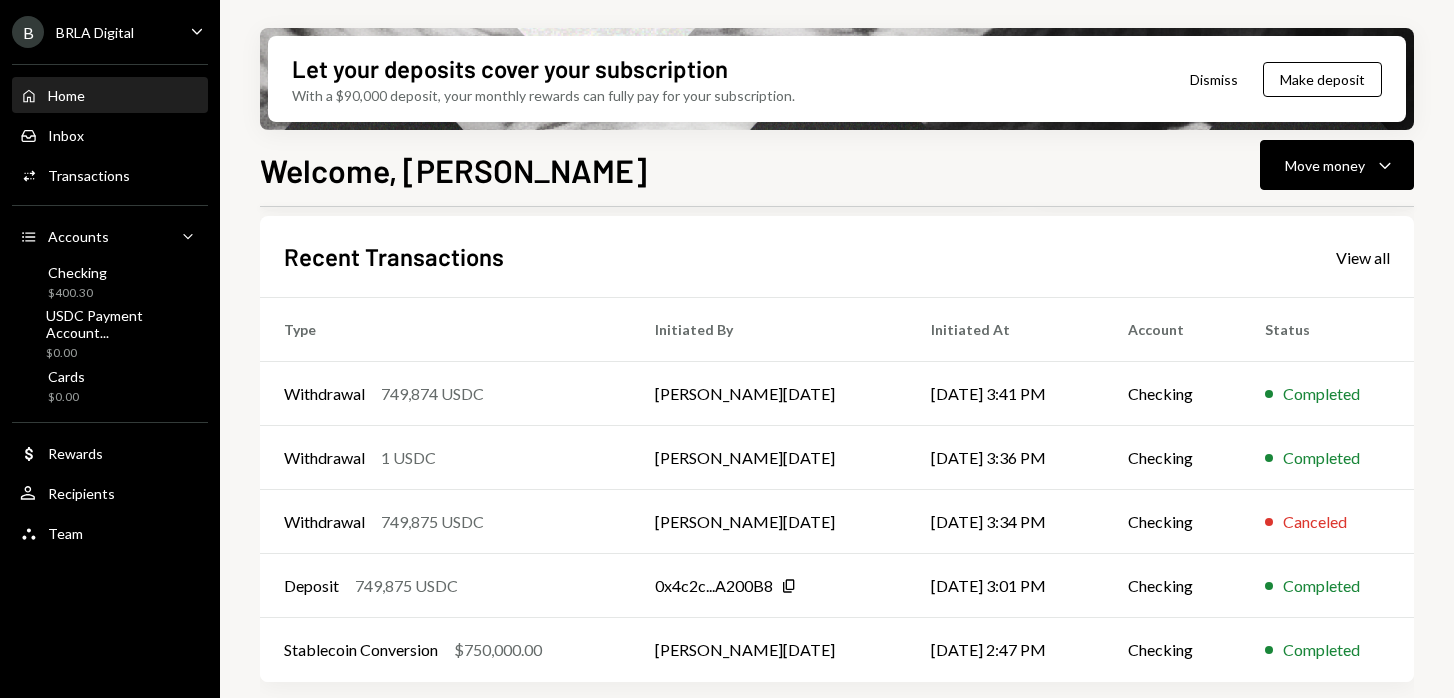 scroll, scrollTop: 506, scrollLeft: 0, axis: vertical 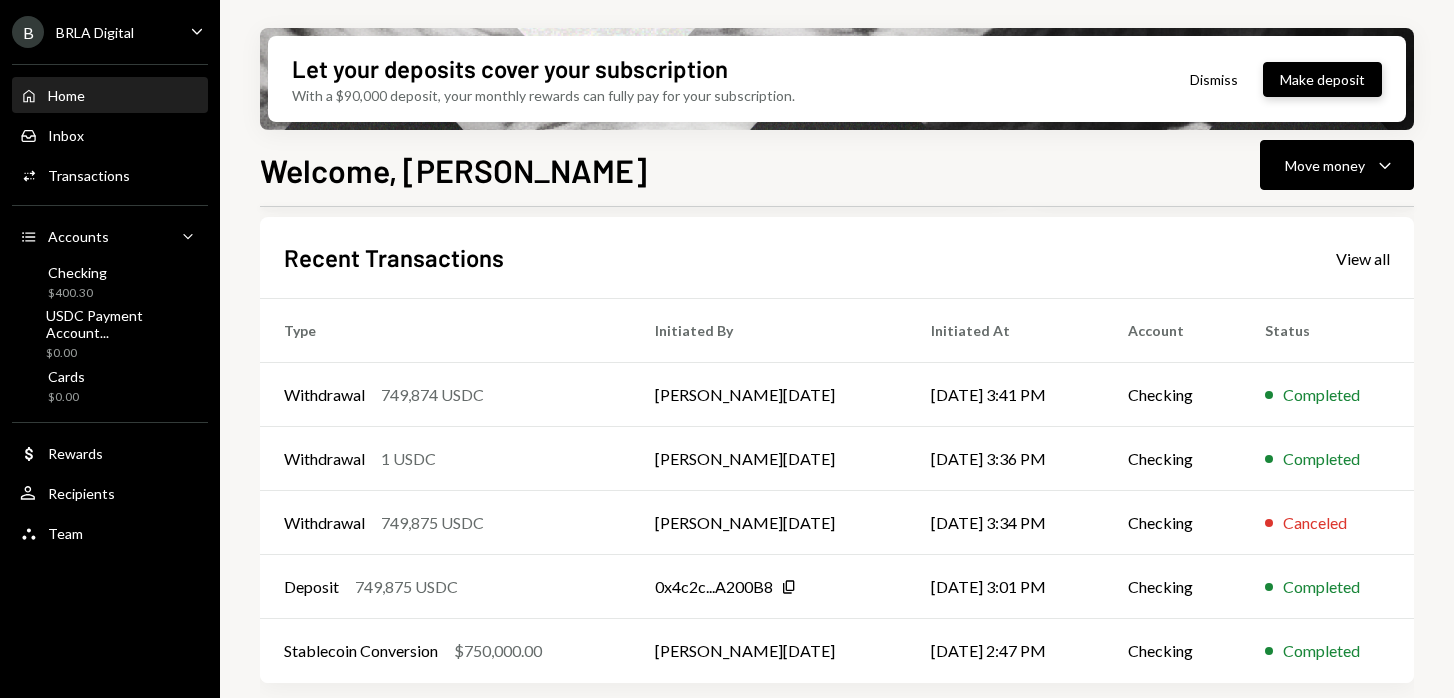 click on "Make deposit" at bounding box center [1322, 79] 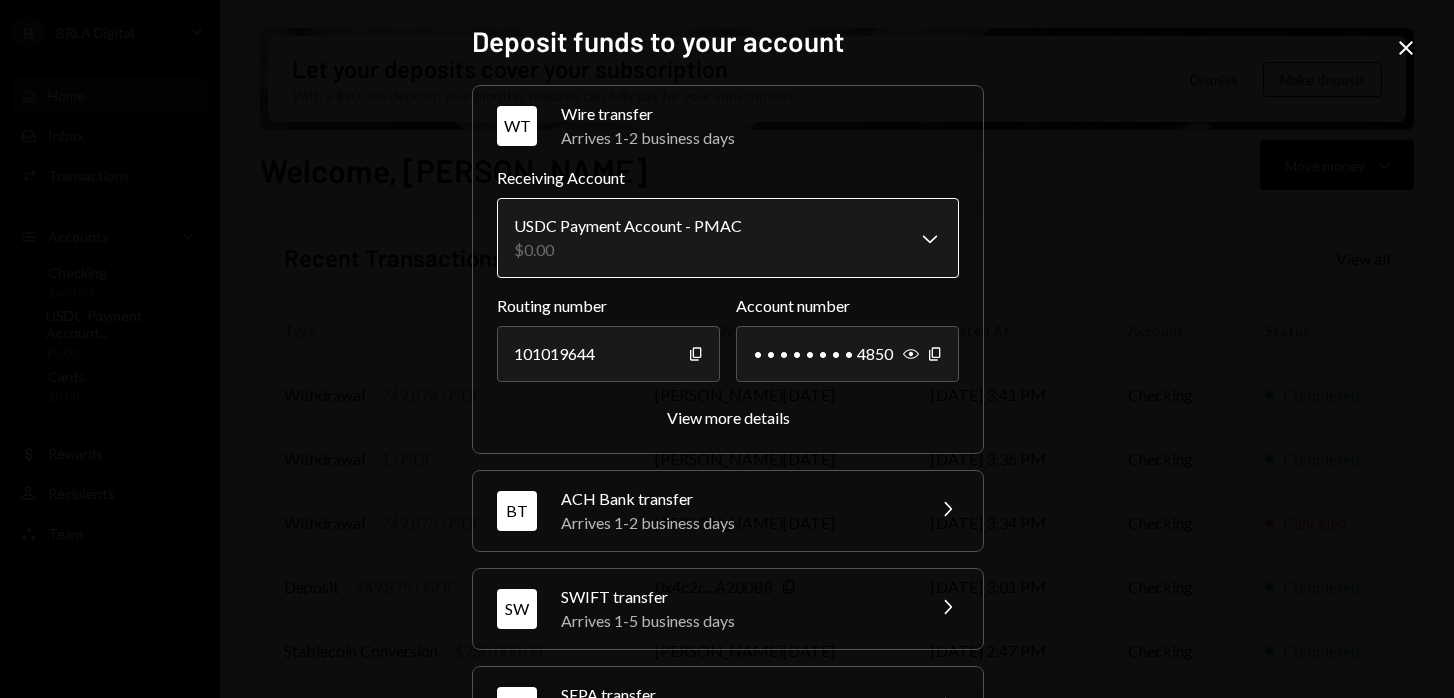 click on "B BRLA Digital Caret Down Home Home Inbox Inbox Activities Transactions Accounts Accounts Caret Down Checking $400.30 USDC Payment Account... $0.00 Cards $0.00 Dollar Rewards User Recipients Team Team Let your deposits cover your subscription With a $90,000 deposit, your monthly rewards can fully pay for your subscription. Dismiss Make deposit Welcome, Leandro Move money Caret Down $ 400.30 Total Graph Accounts 1W 1M 3M 1Y ALL Account Details Plus Dollar Checking $400.30 Dollar USDC Payment Account - PMAC $0.00 Dollar Cards $0.00 Recent Transactions View all Type Initiated By Initiated At Account Status Withdrawal 749,874  USDC Leandro Noel 07/22/25 3:41 PM Checking Completed Withdrawal 1  USDC Leandro Noel 07/22/25 3:36 PM Checking Completed Withdrawal 749,875  USDC Leandro Noel 07/22/25 3:34 PM Checking Canceled Deposit 749,875  USDC 0x4c2c...A200B8 Copy 07/22/25 3:01 PM Checking Completed Stablecoin Conversion $750,000.00 Leandro Noel 07/22/25 2:47 PM Checking Completed Welcome, Leandro - Dakota WT $0.00" at bounding box center (727, 349) 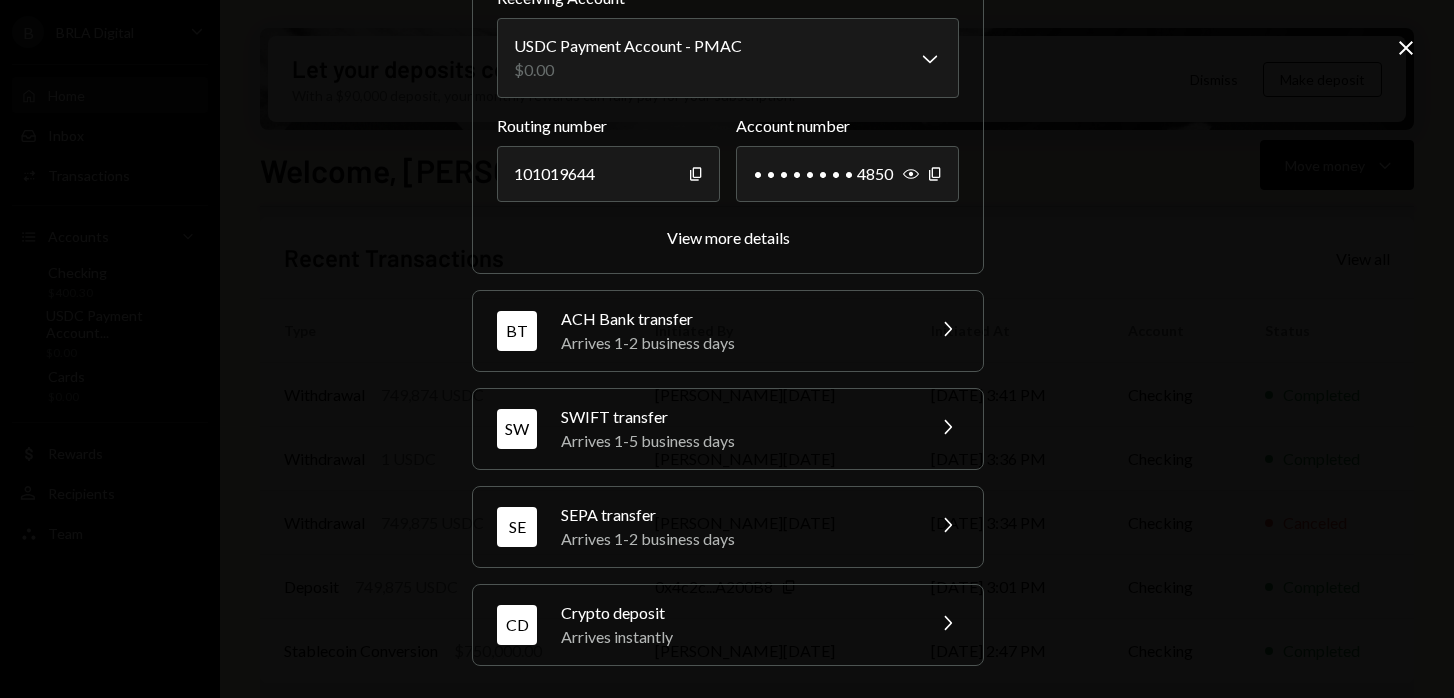 scroll, scrollTop: 0, scrollLeft: 0, axis: both 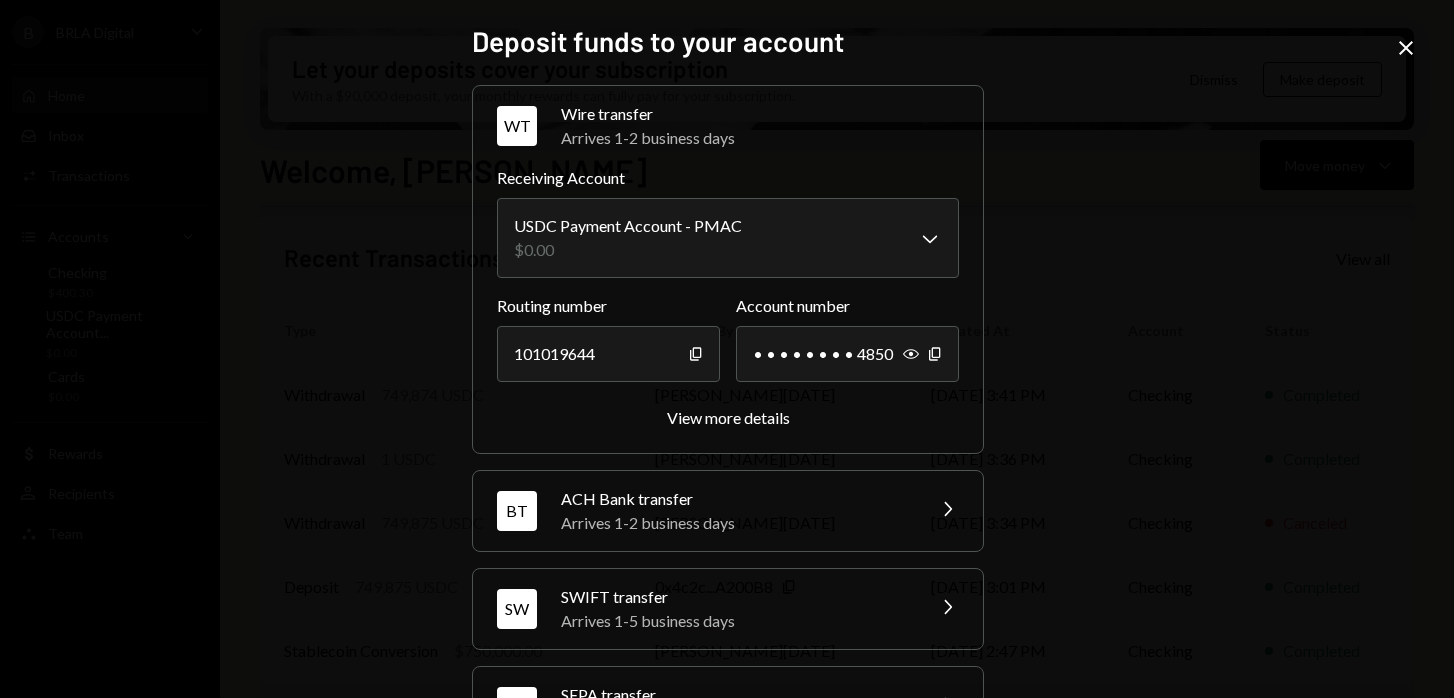 click on "Close" 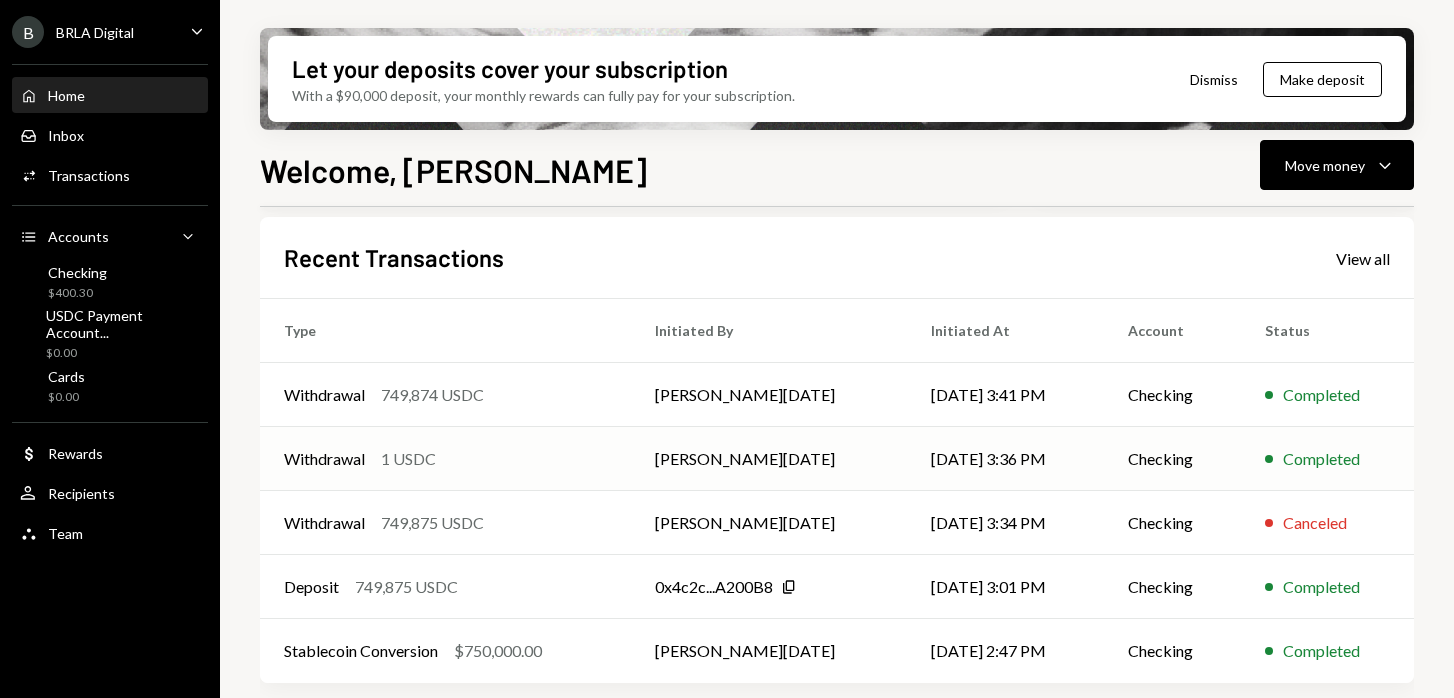 scroll, scrollTop: 507, scrollLeft: 0, axis: vertical 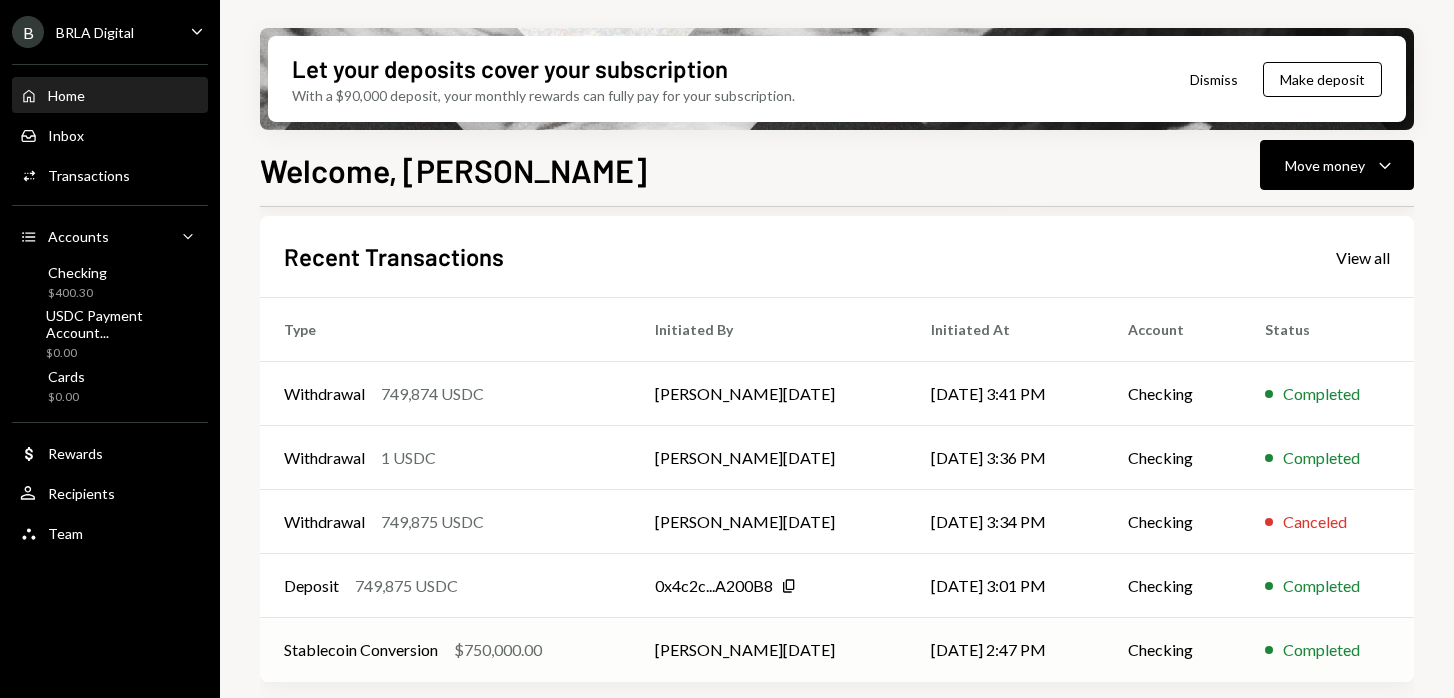 click on "Stablecoin Conversion $750,000.00" at bounding box center (445, 650) 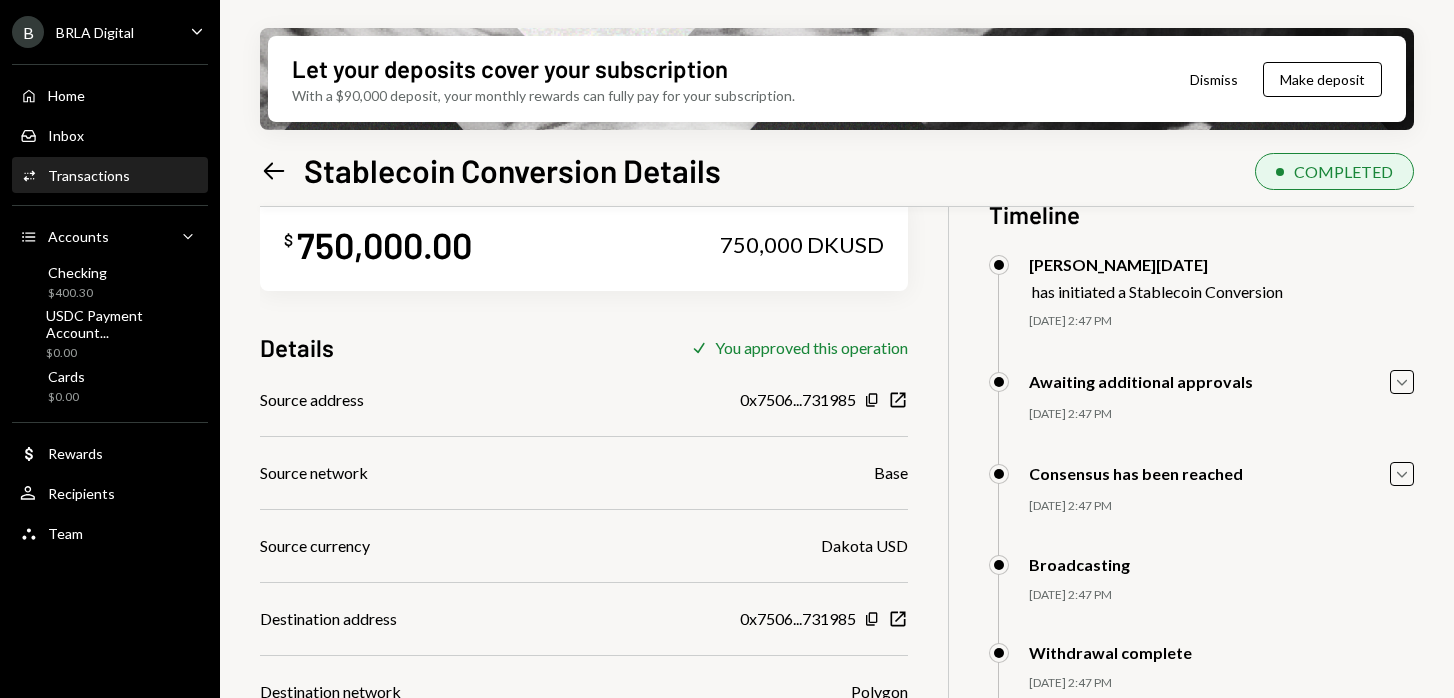 scroll, scrollTop: 0, scrollLeft: 0, axis: both 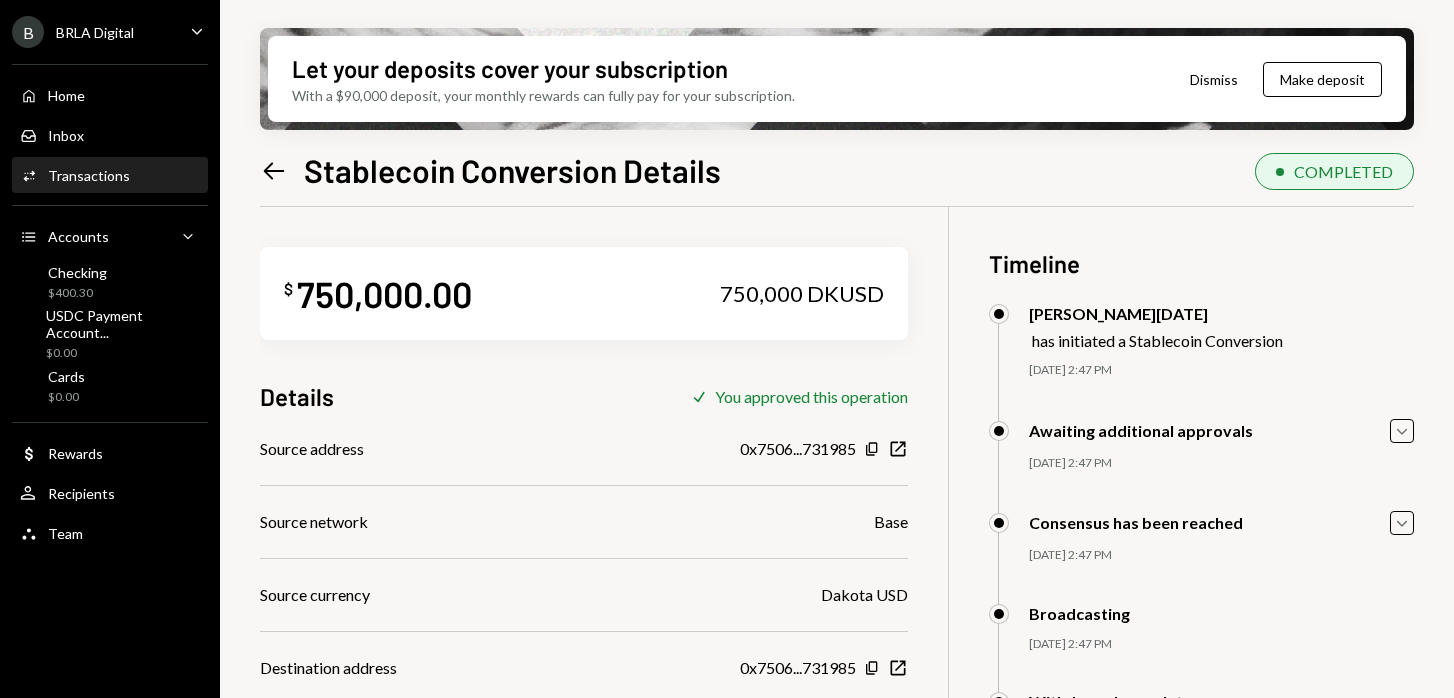 click on "Dismiss" at bounding box center (1214, 79) 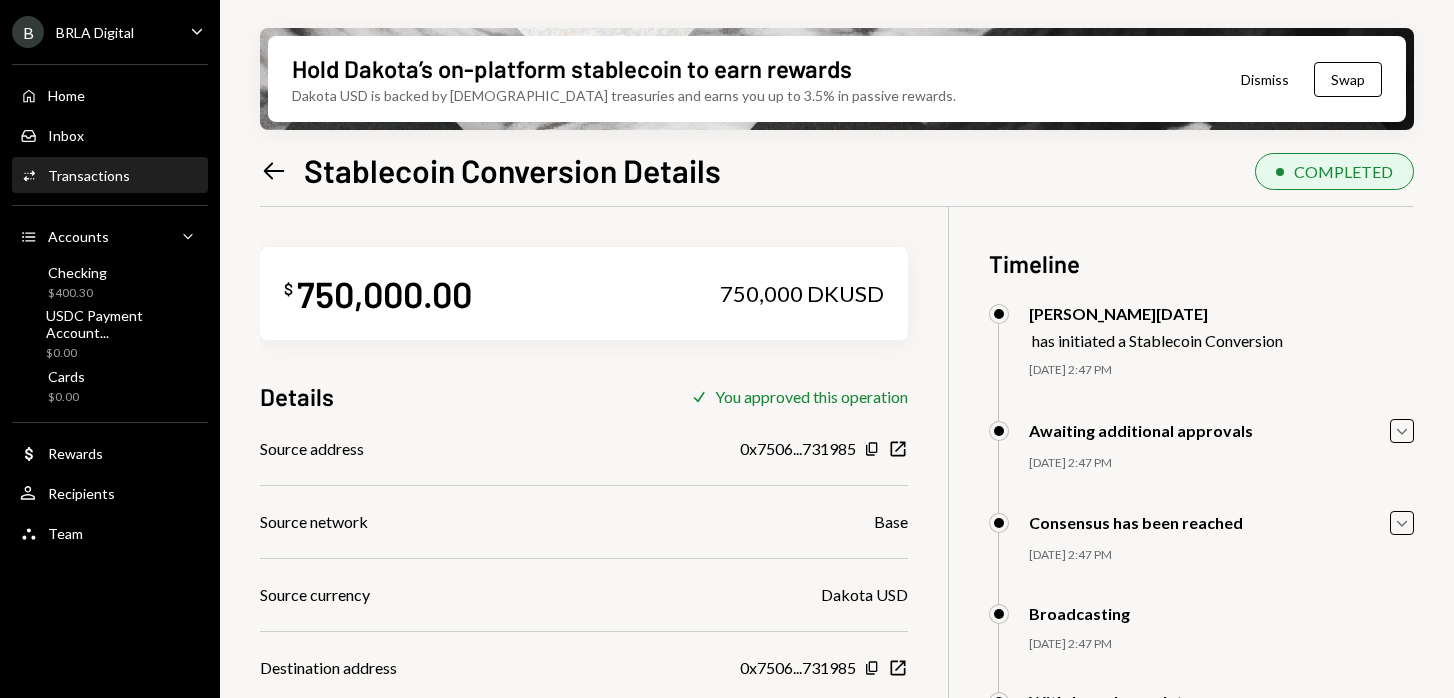 click on "Left Arrow" 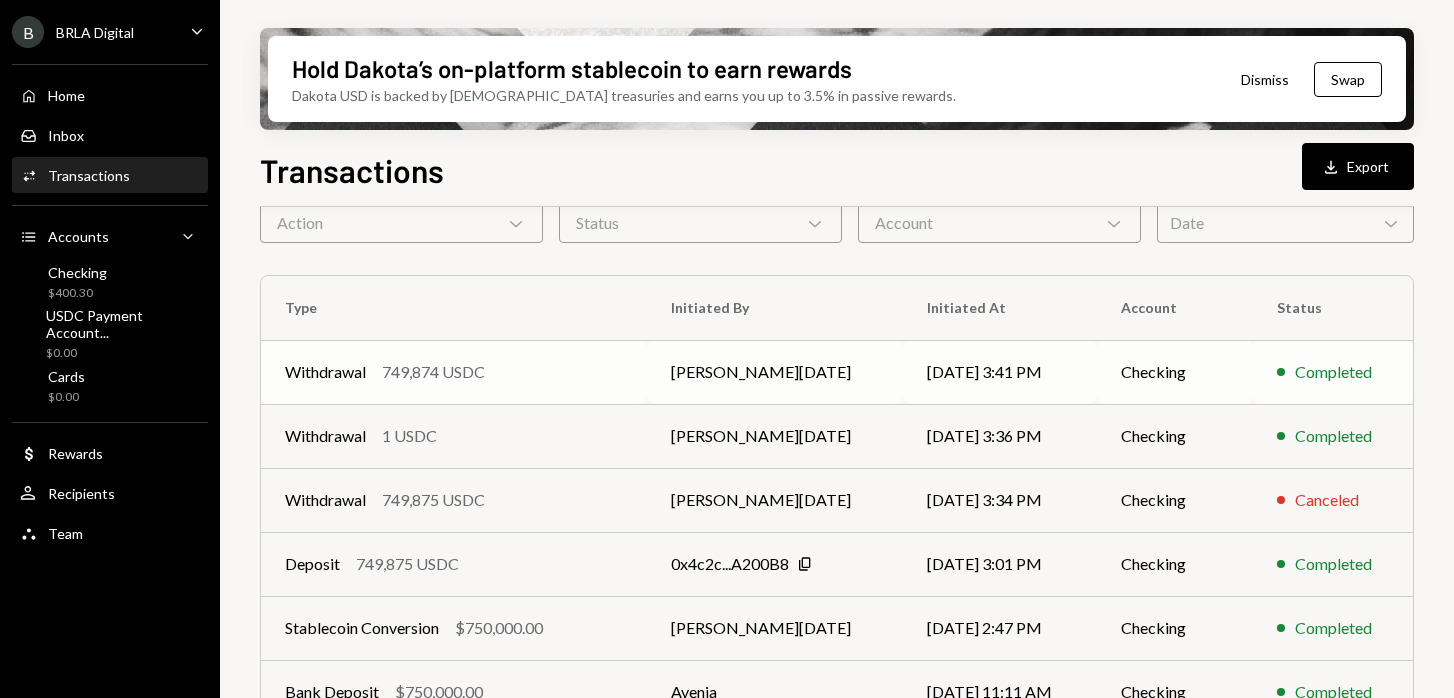scroll, scrollTop: 127, scrollLeft: 0, axis: vertical 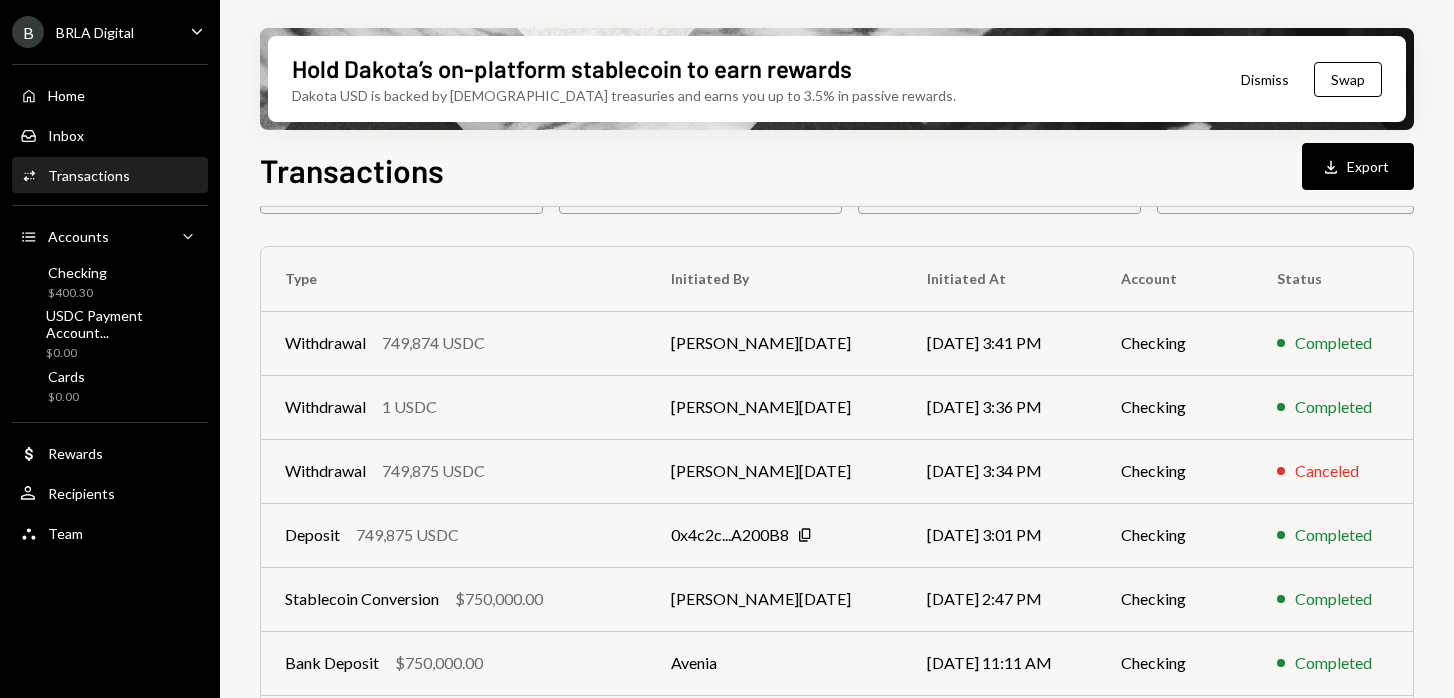 click on "Dismiss" at bounding box center (1265, 79) 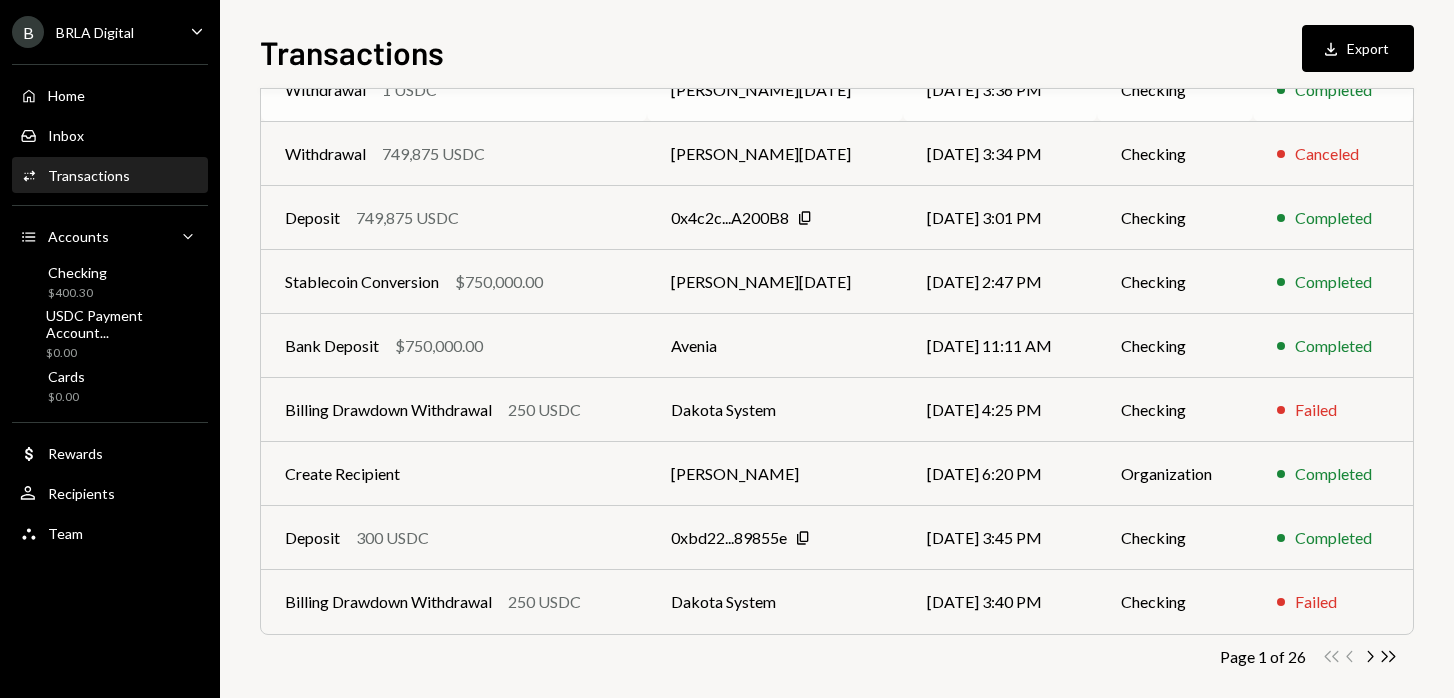 scroll, scrollTop: 346, scrollLeft: 0, axis: vertical 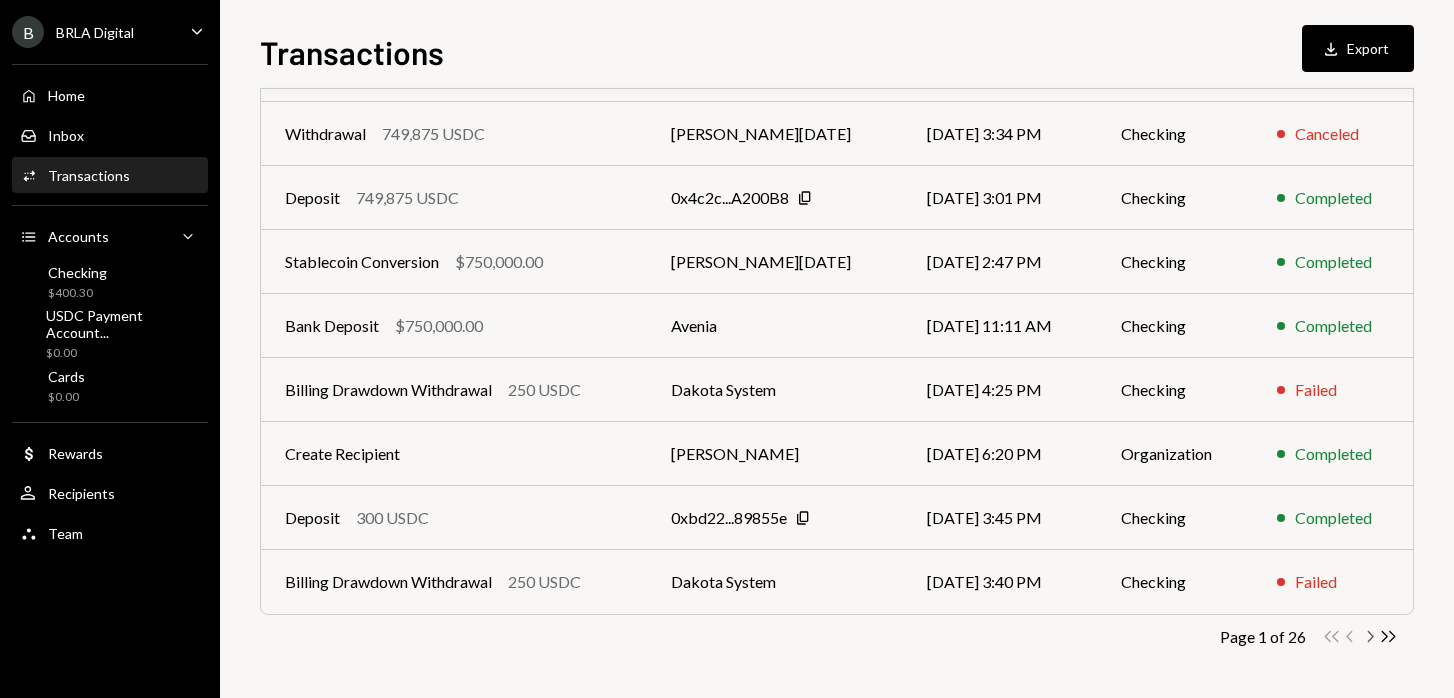click 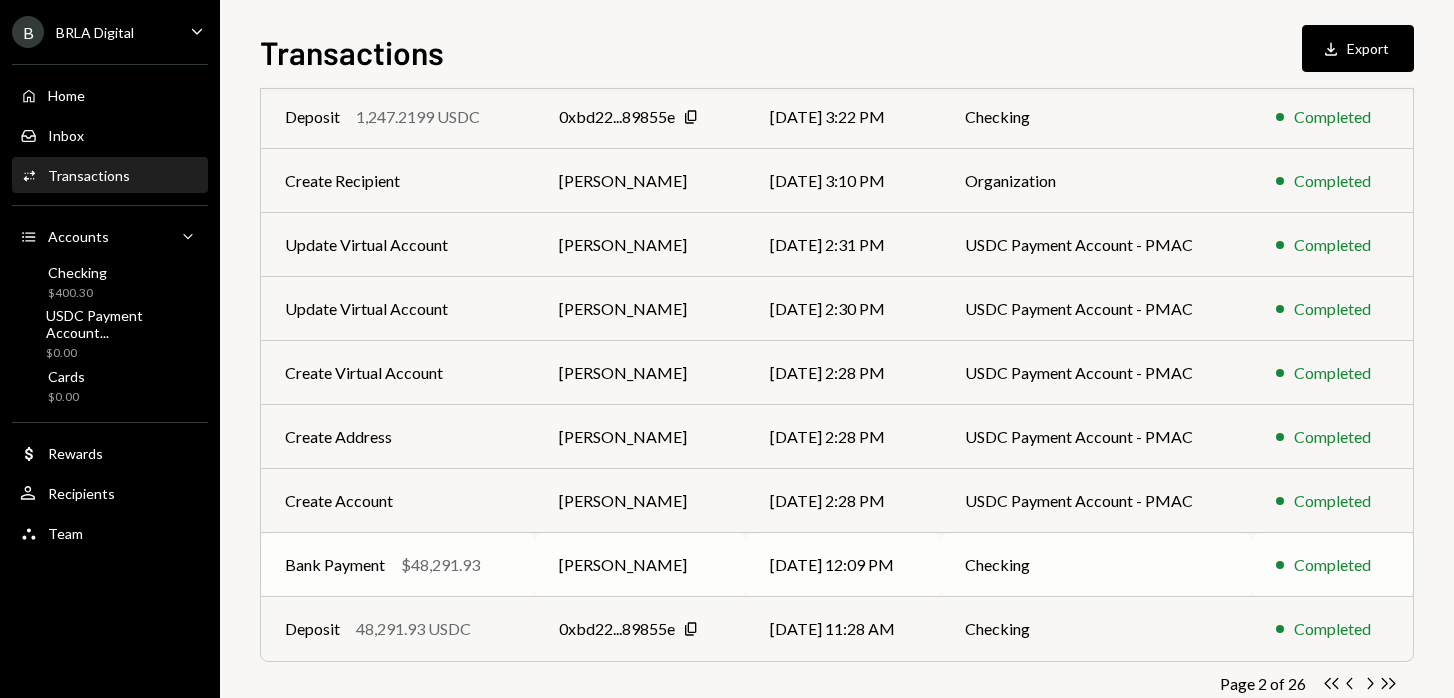 scroll, scrollTop: 346, scrollLeft: 0, axis: vertical 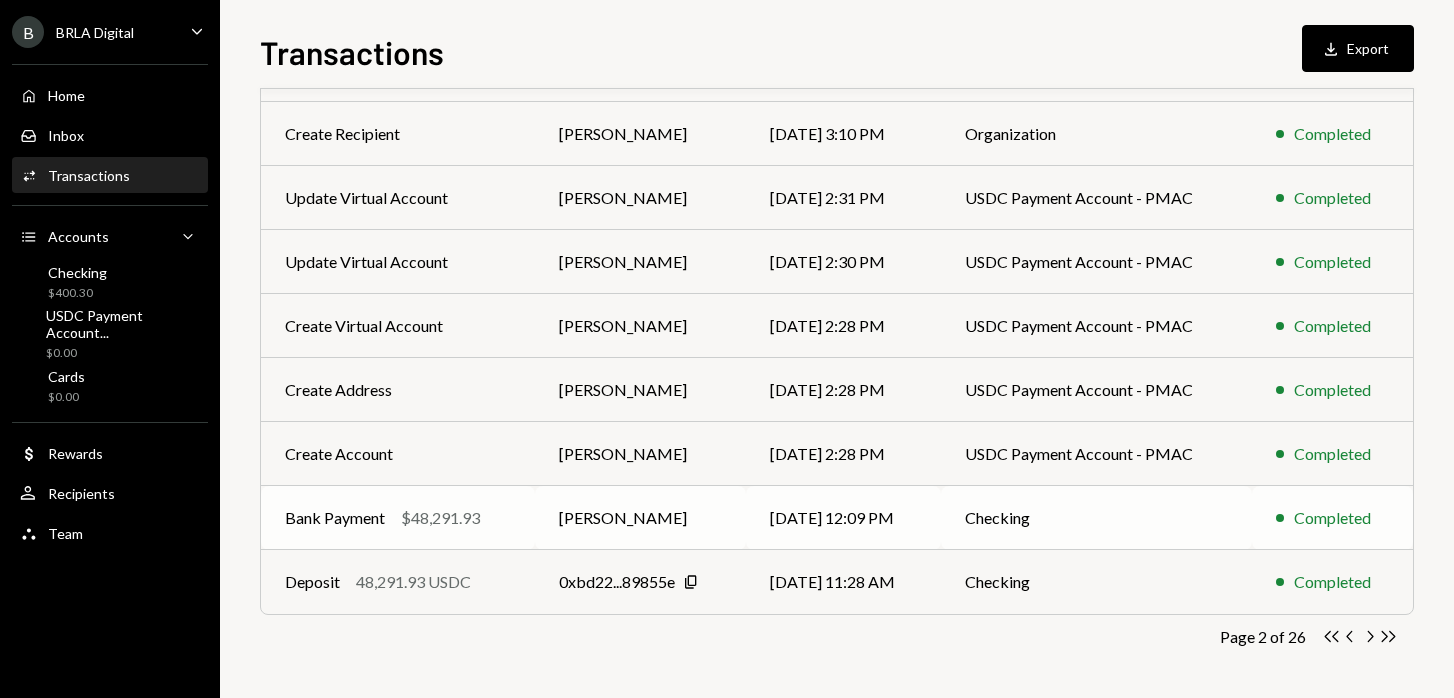click on "Checking" at bounding box center [1096, 518] 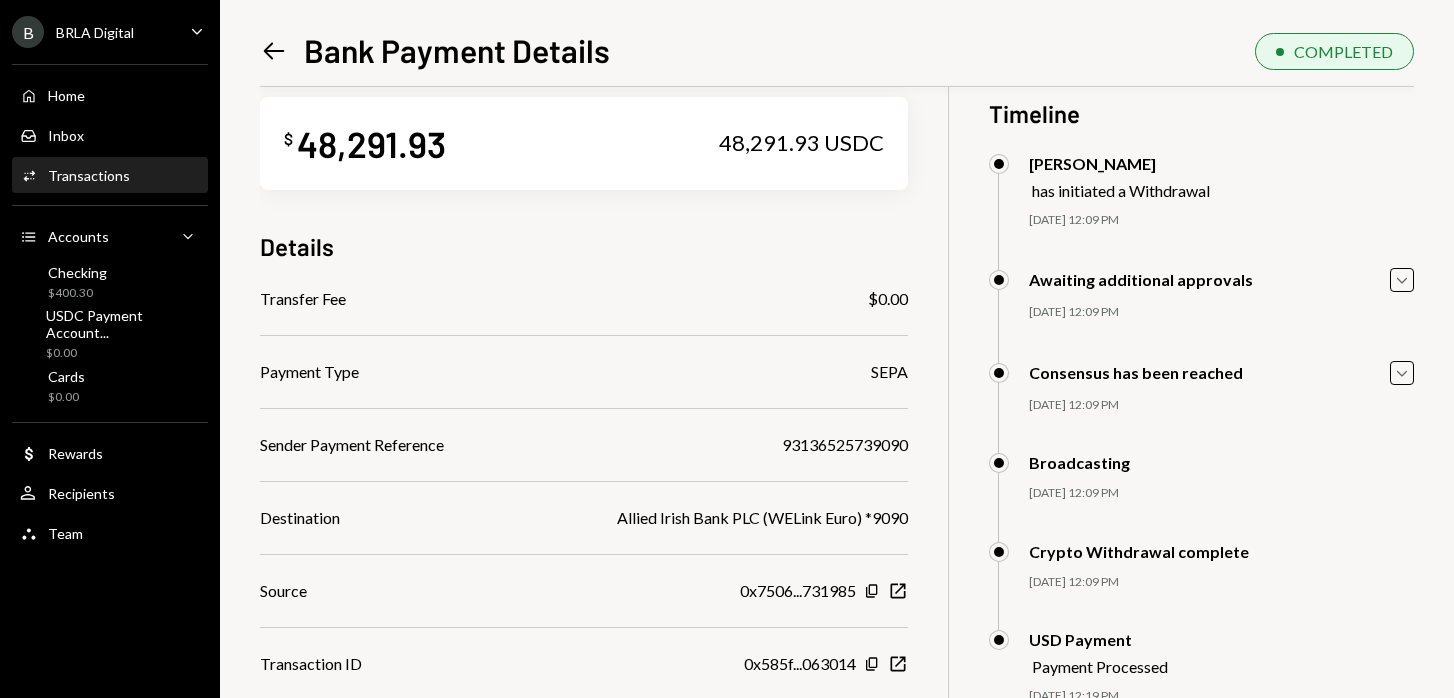 scroll, scrollTop: 86, scrollLeft: 0, axis: vertical 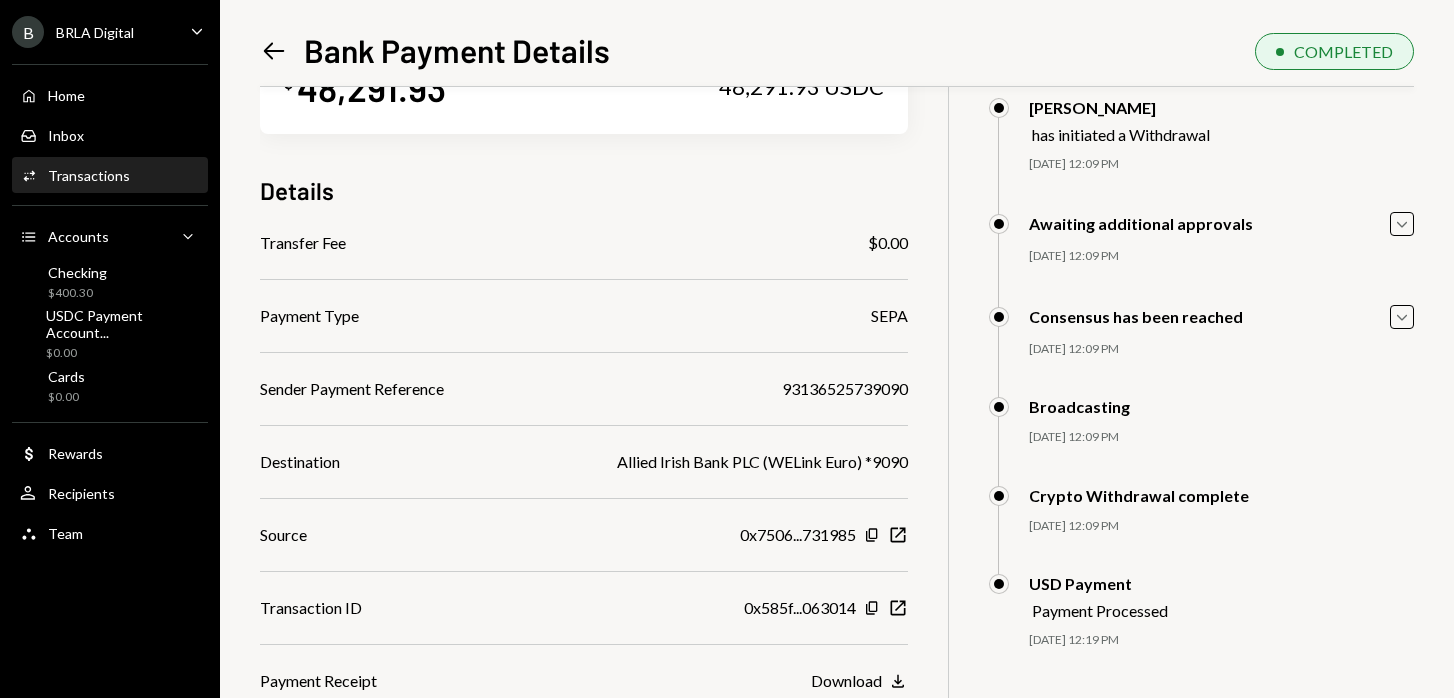 click on "Left Arrow" 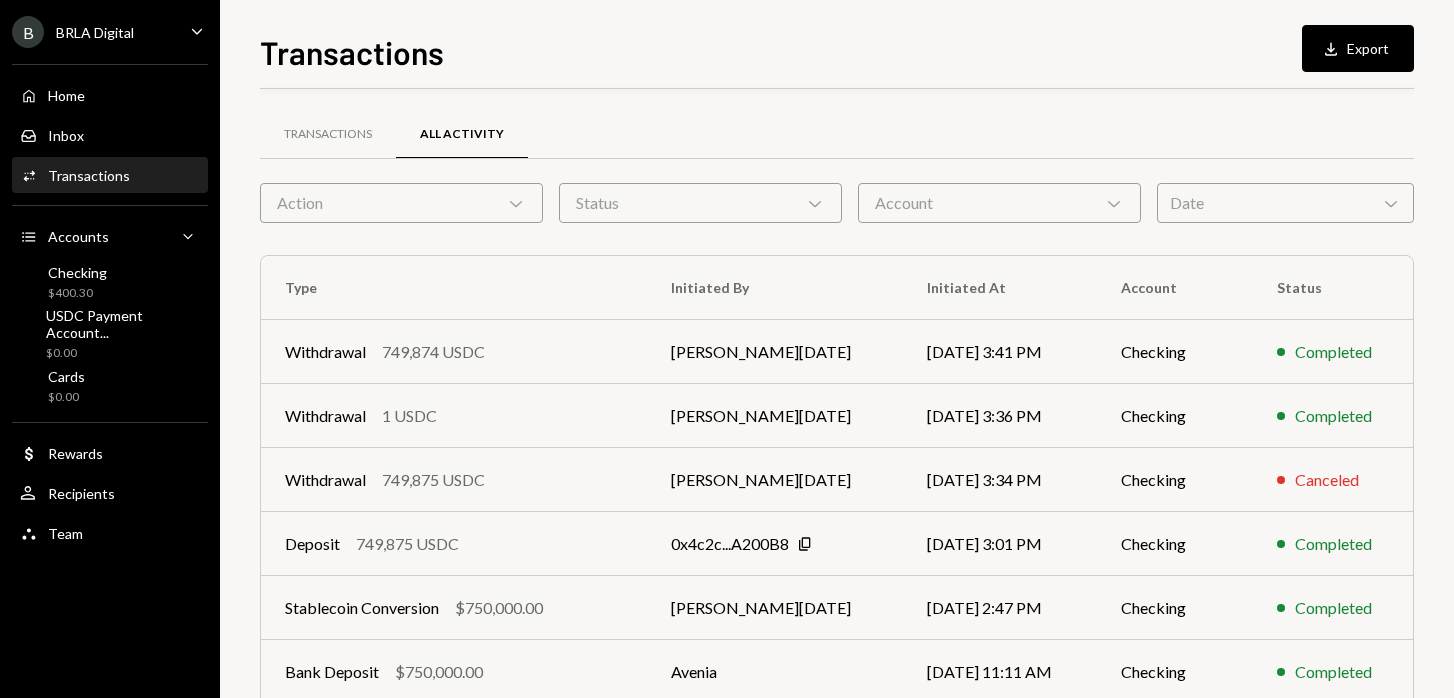 scroll, scrollTop: 346, scrollLeft: 0, axis: vertical 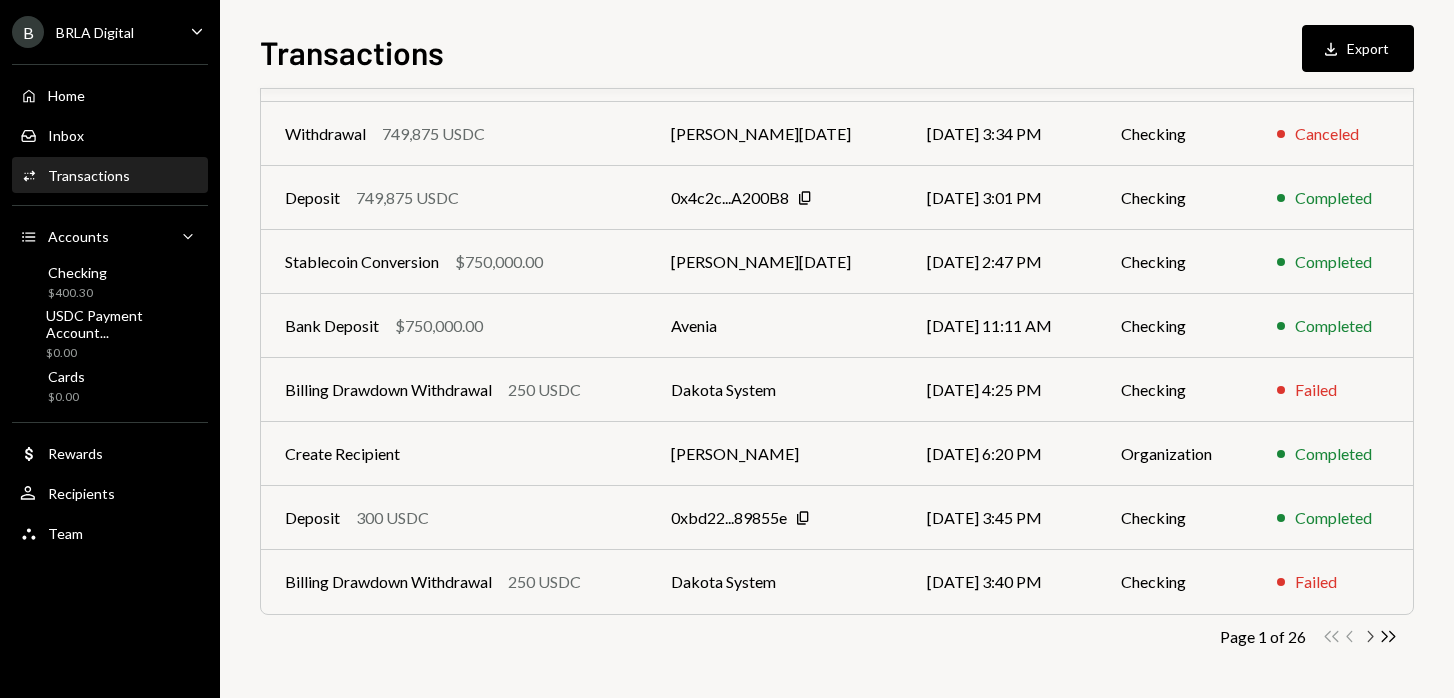 click on "Chevron Right" 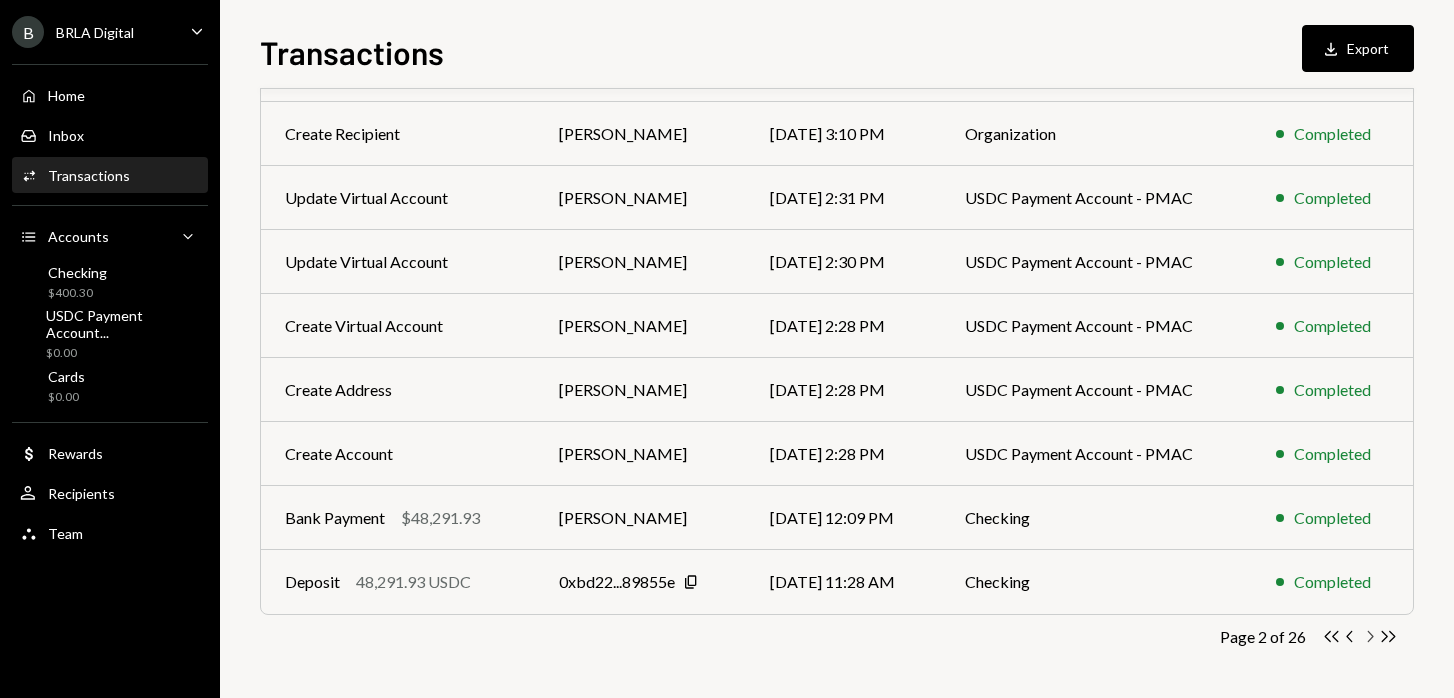 click on "Chevron Right" 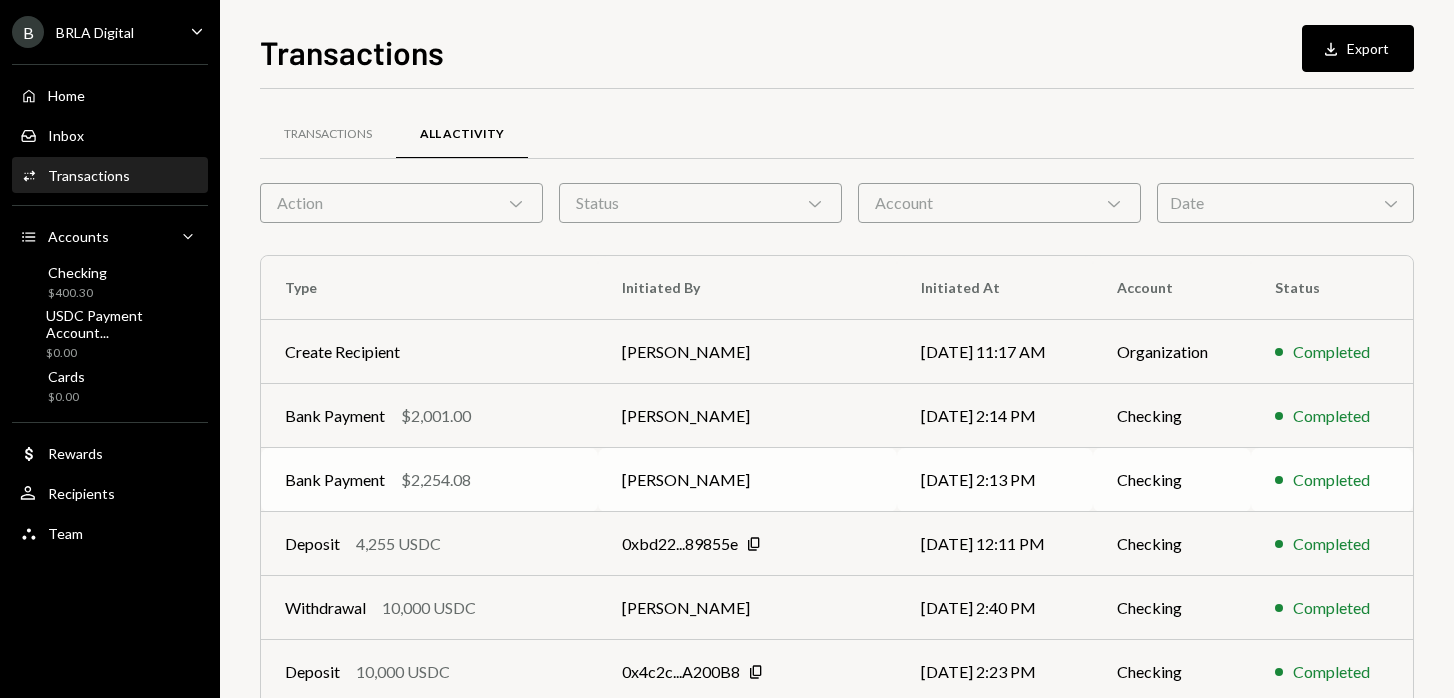 scroll, scrollTop: 346, scrollLeft: 0, axis: vertical 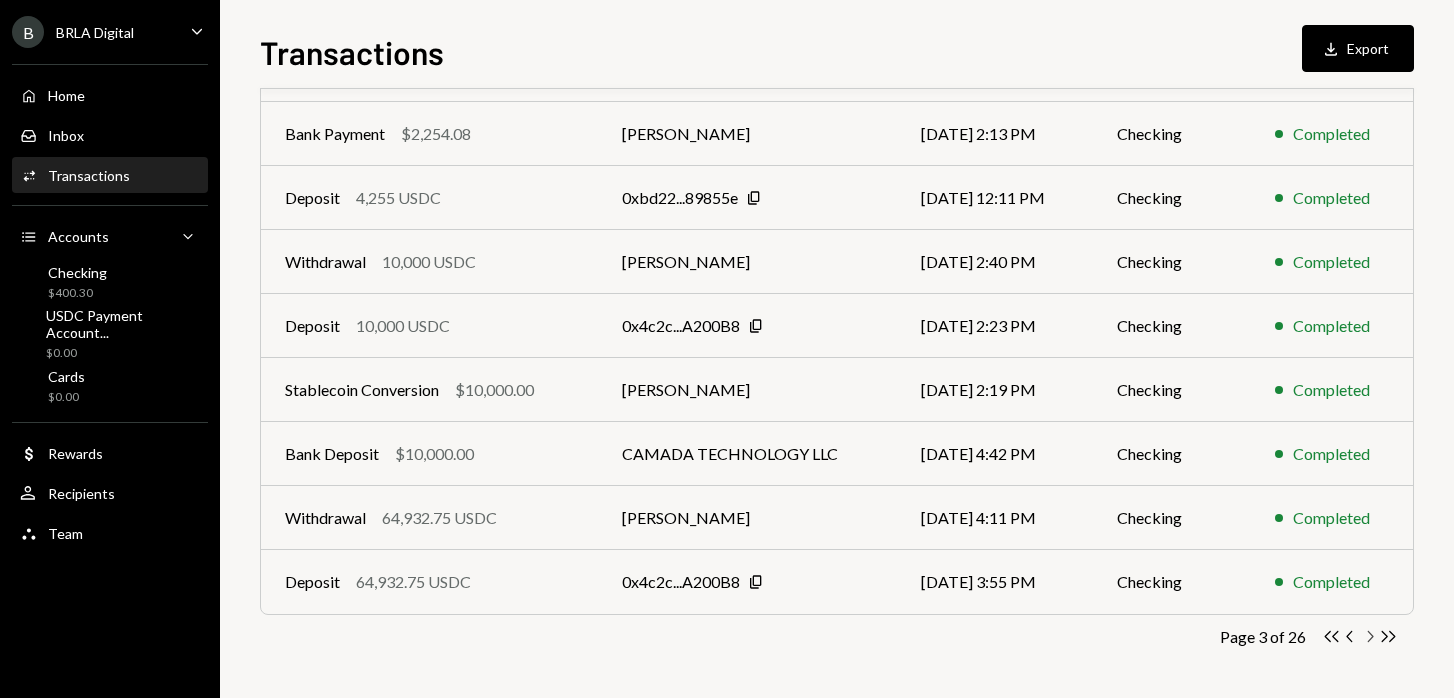 click on "Chevron Right" 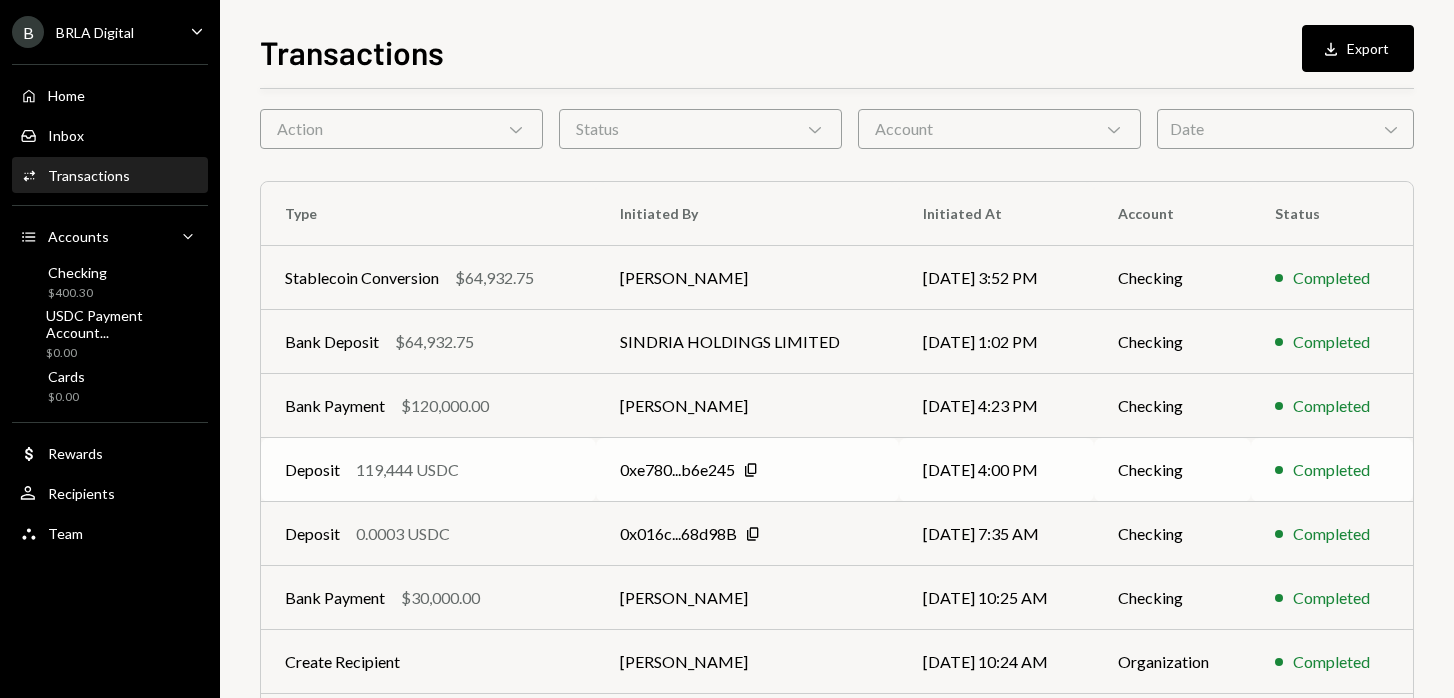 scroll, scrollTop: 156, scrollLeft: 0, axis: vertical 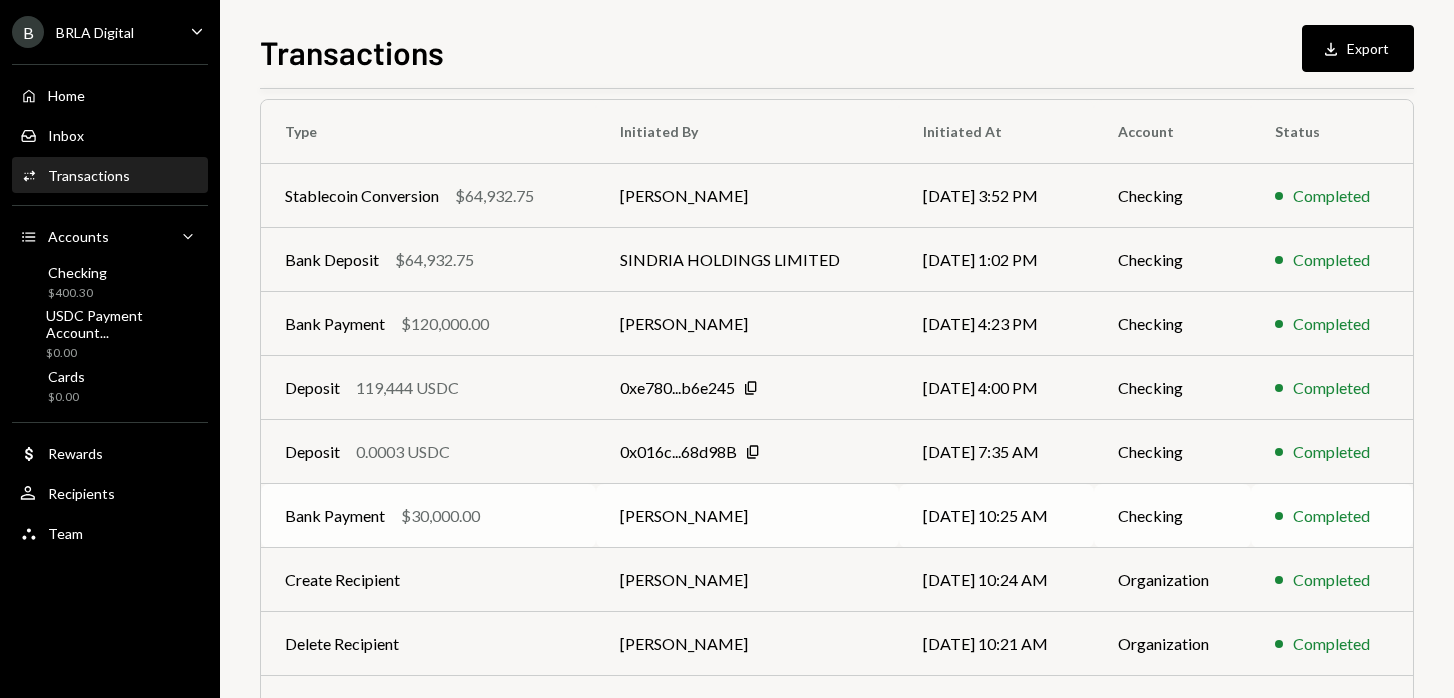 click on "Bank Payment $30,000.00" at bounding box center [428, 516] 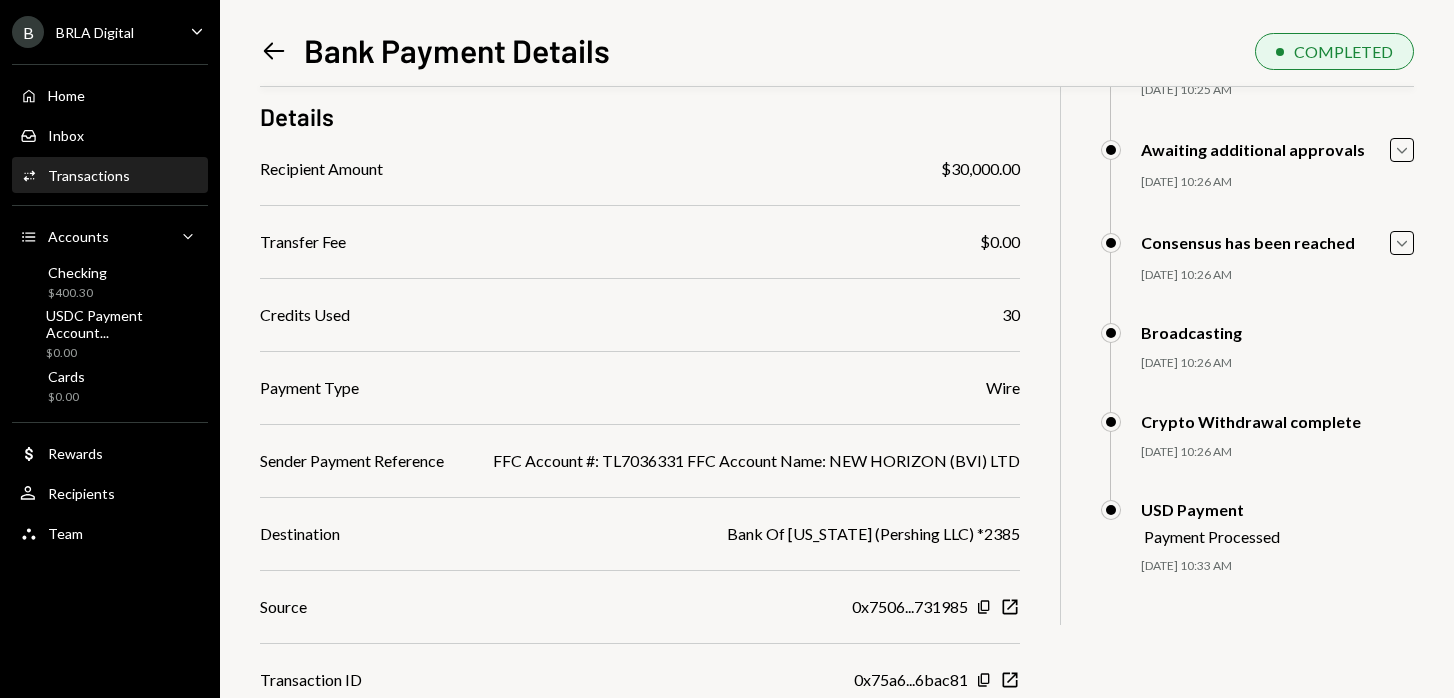 scroll, scrollTop: 299, scrollLeft: 0, axis: vertical 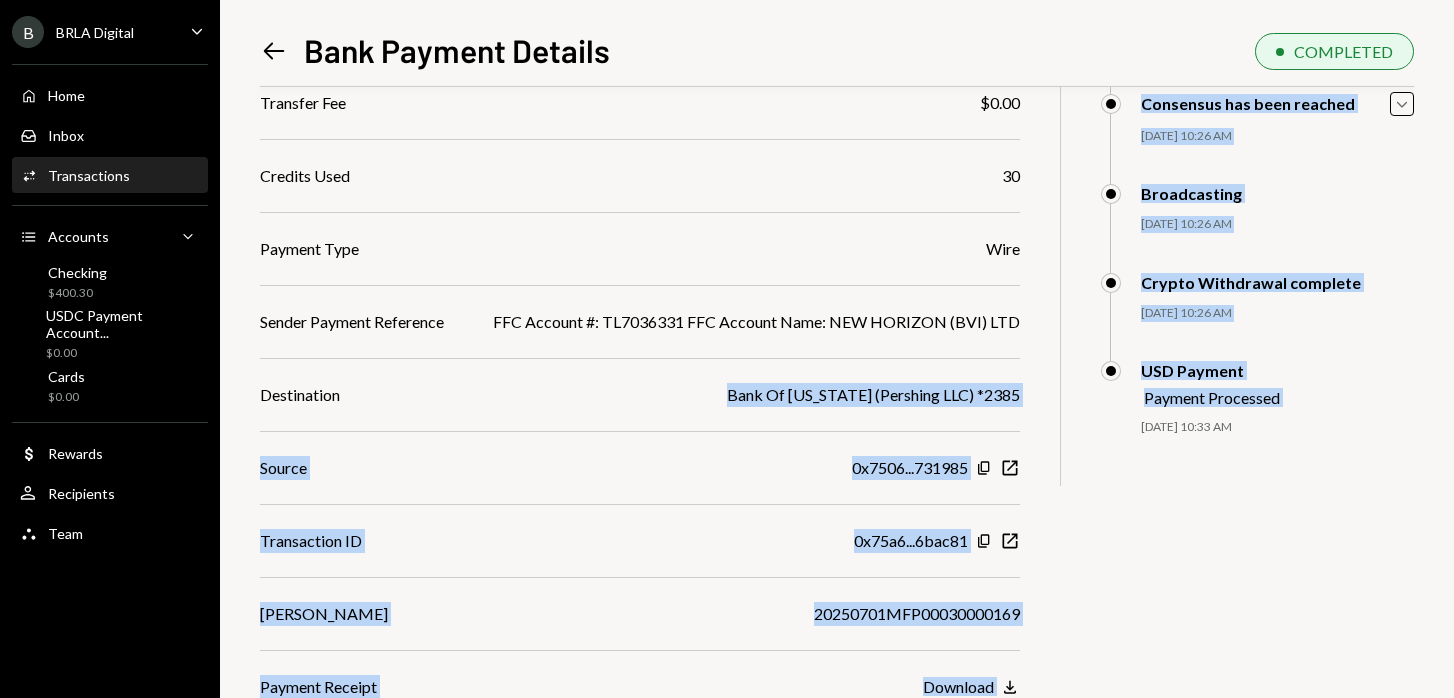 drag, startPoint x: 710, startPoint y: 397, endPoint x: 1112, endPoint y: 421, distance: 402.7158 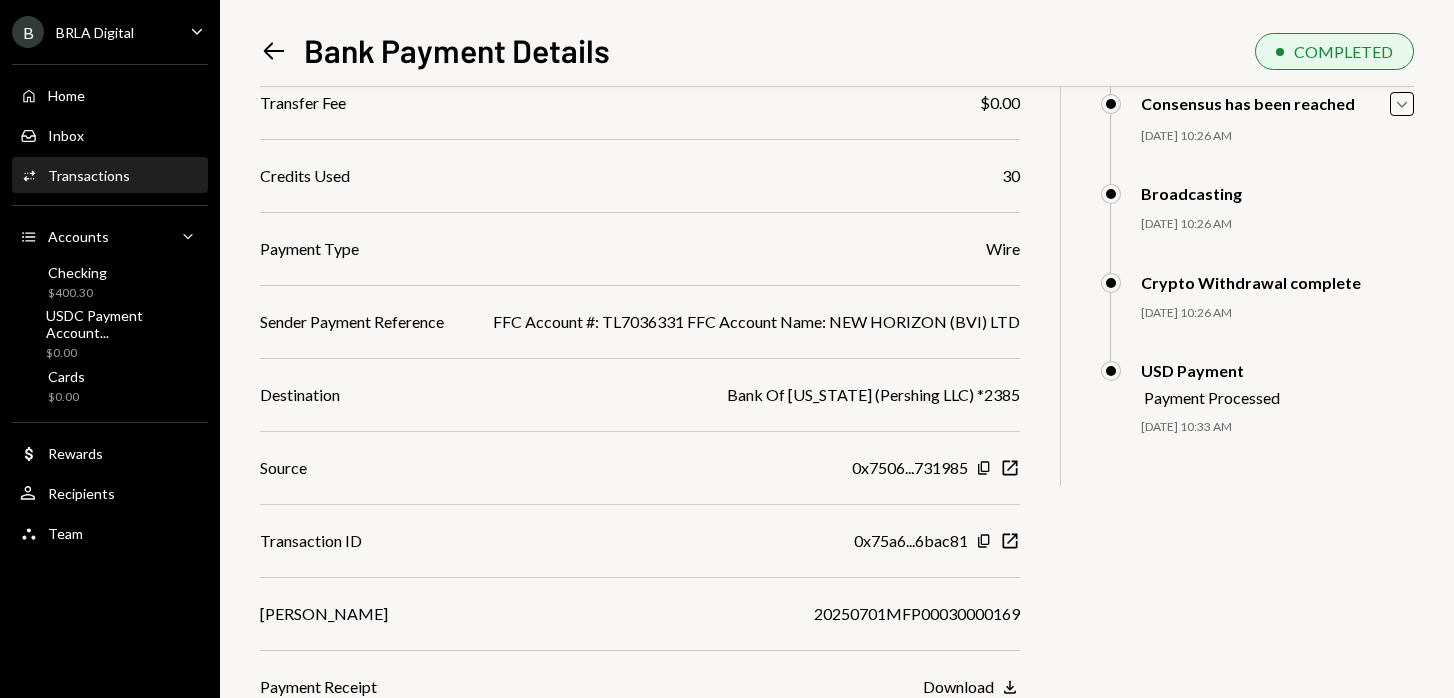 click on "$ 30,000.00 30,000  USDC Details Recipient Amount $30,000.00 Transfer Fee $0.00 Credits Used 30 Payment Type Wire Sender Payment Reference  FFC Account #: TL7036331  FFC Account Name: NEW HORIZON (BVI) LTD Destination Bank Of New York (Pershing LLC) *2385 Source 0x7506...731985 Copy New Window Transaction ID 0x75a6...6bac81 Copy New Window IMAD 20250701MFP00030000169 Payment Receipt Download   Download Timeline Lucas Rostworowski has initiated a Withdrawal 07/01/25 10:25 AM Lucas Rostworowski Approved Lucas Rostworowski Approved Awaiting additional approvals Caret Down 07/01/25 10:26 AM Lucas Rostworowski Approved Lucas Rostworowski Approved Consensus has been reached Caret Down 07/01/25 10:26 AM Lucas Rostworowski Approved Lucas Rostworowski Approved Broadcasting 07/01/25 10:26 AM Lucas Rostworowski Approved Lucas Rostworowski Approved Crypto Withdrawal complete 07/01/25 10:26 AM Lucas Rostworowski Approved Lucas Rostworowski Approved USD Payment Payment Processed 07/01/25 10:33 AM Lucas Rostworowski" at bounding box center (837, 243) 